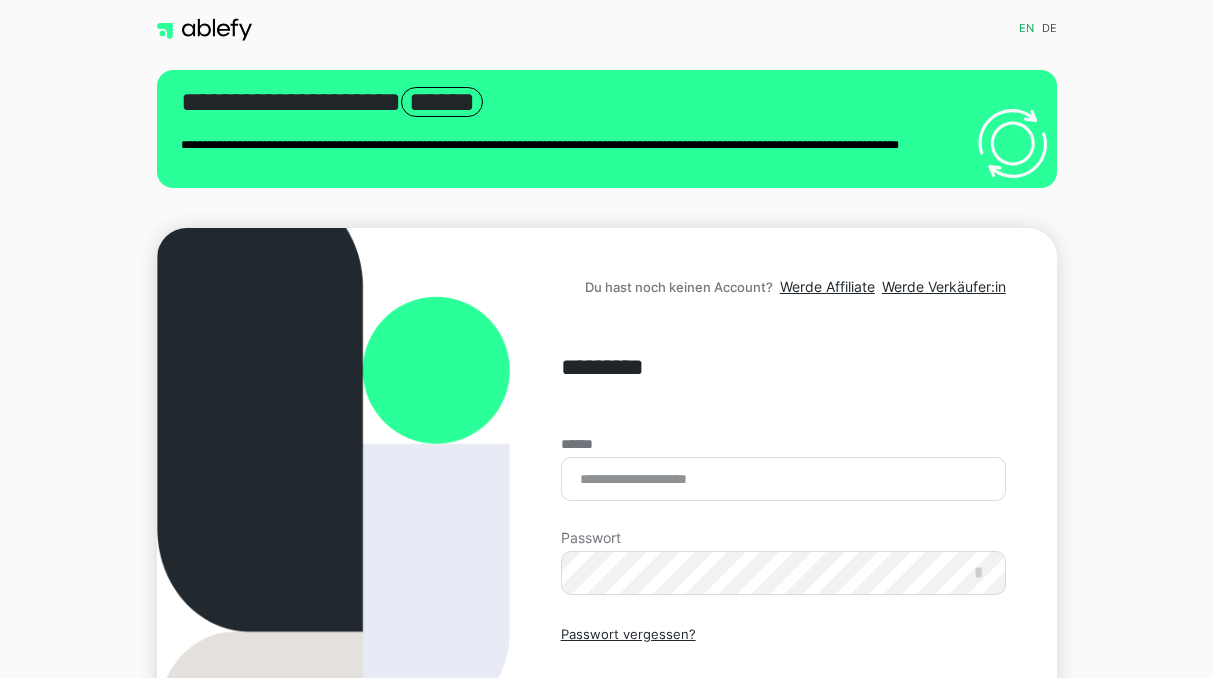 scroll, scrollTop: 0, scrollLeft: 0, axis: both 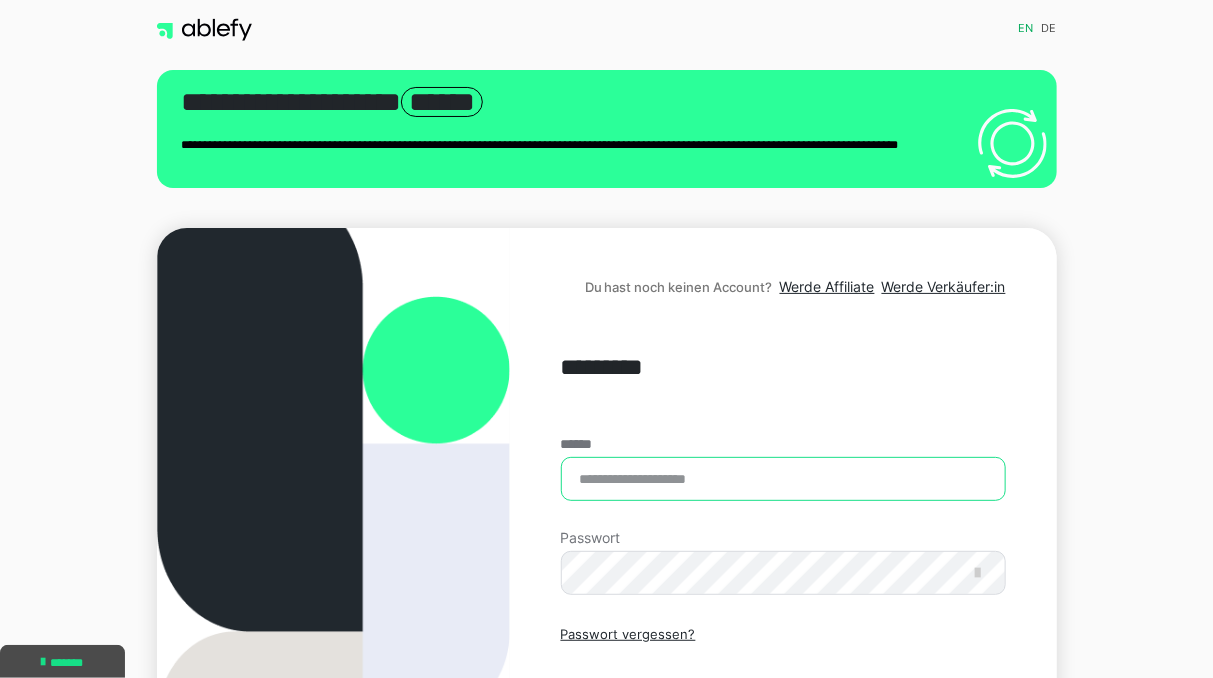 click on "******" at bounding box center (783, 479) 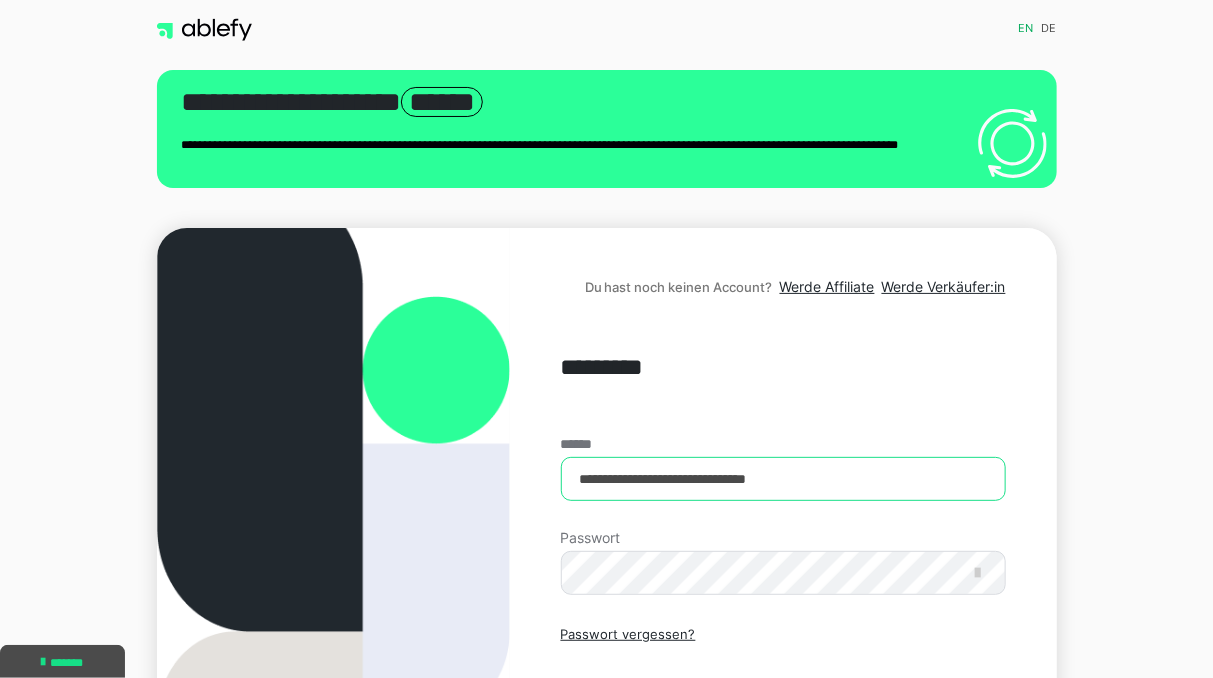 type on "**********" 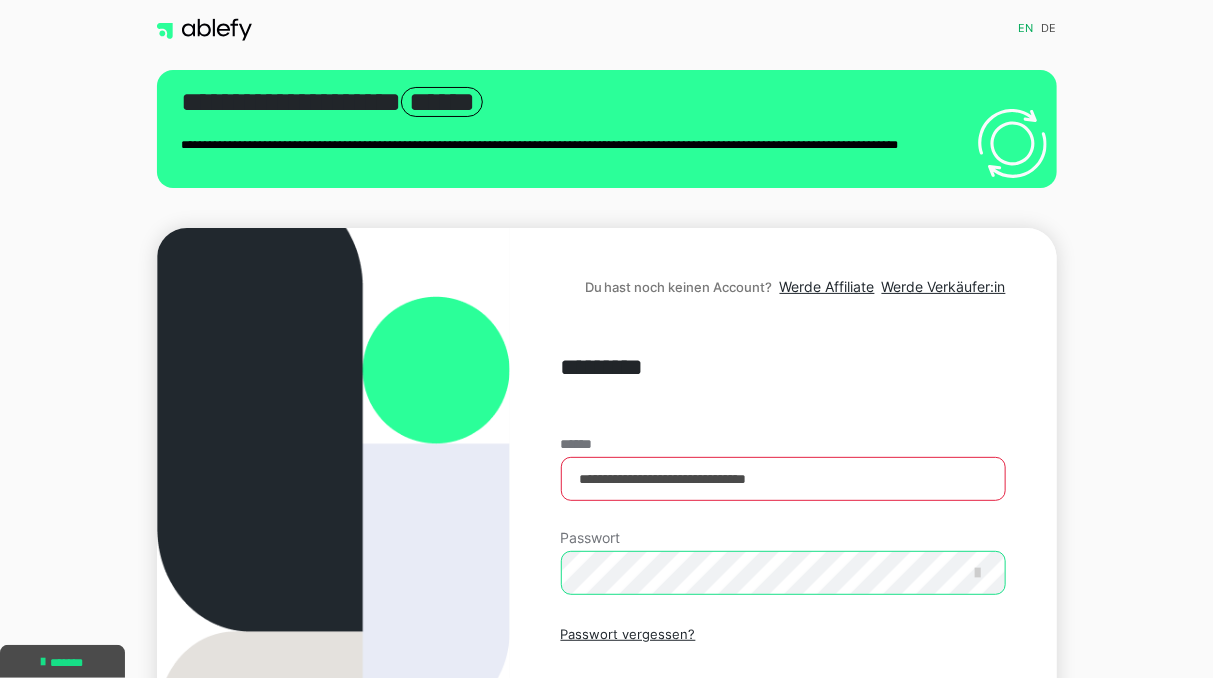 click on "Einloggen" at bounding box center [783, 720] 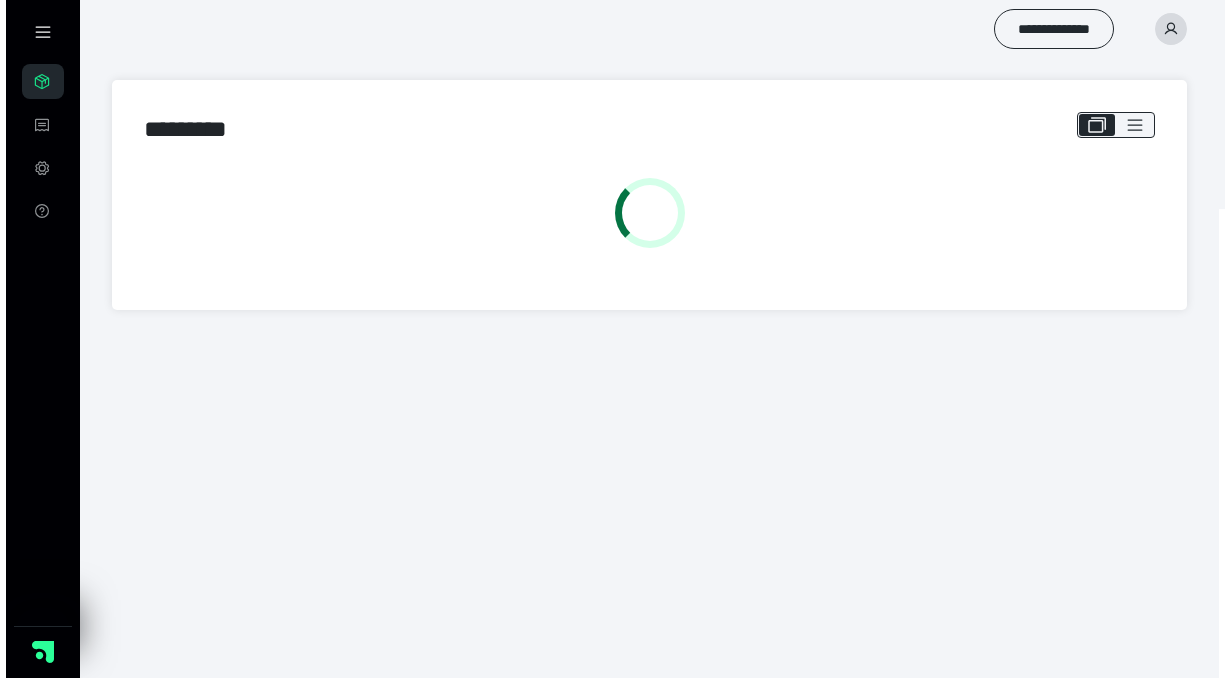 scroll, scrollTop: 0, scrollLeft: 0, axis: both 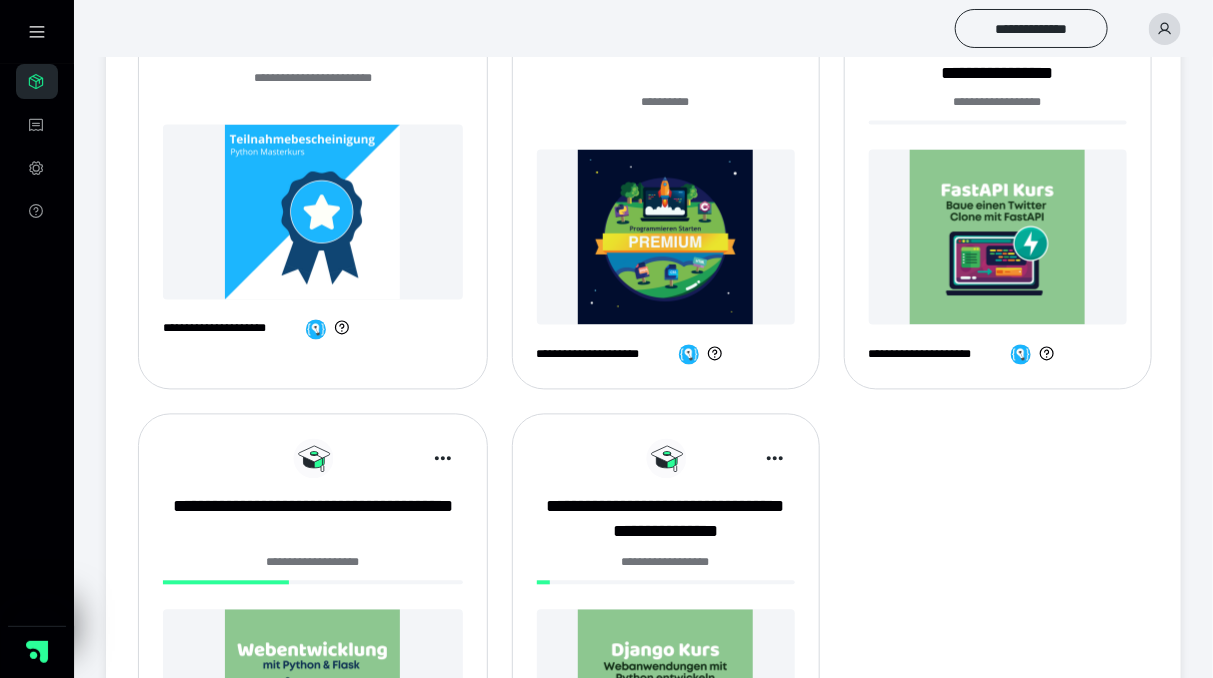 click at bounding box center (666, 237) 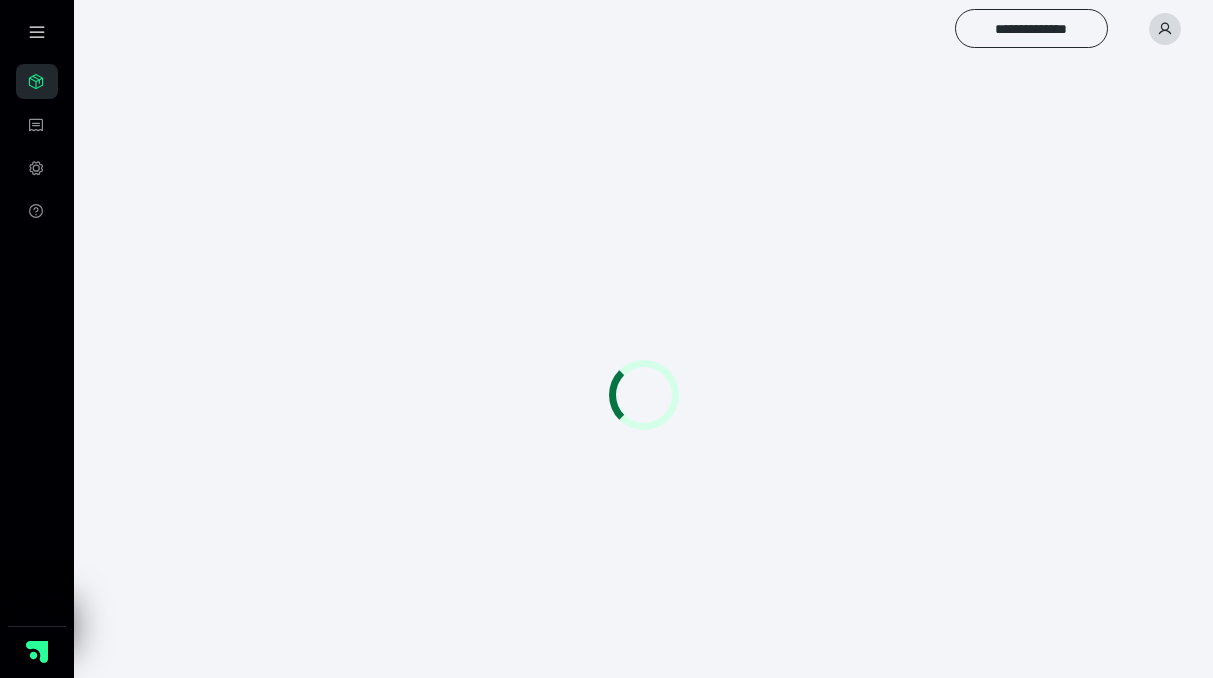 scroll, scrollTop: 0, scrollLeft: 0, axis: both 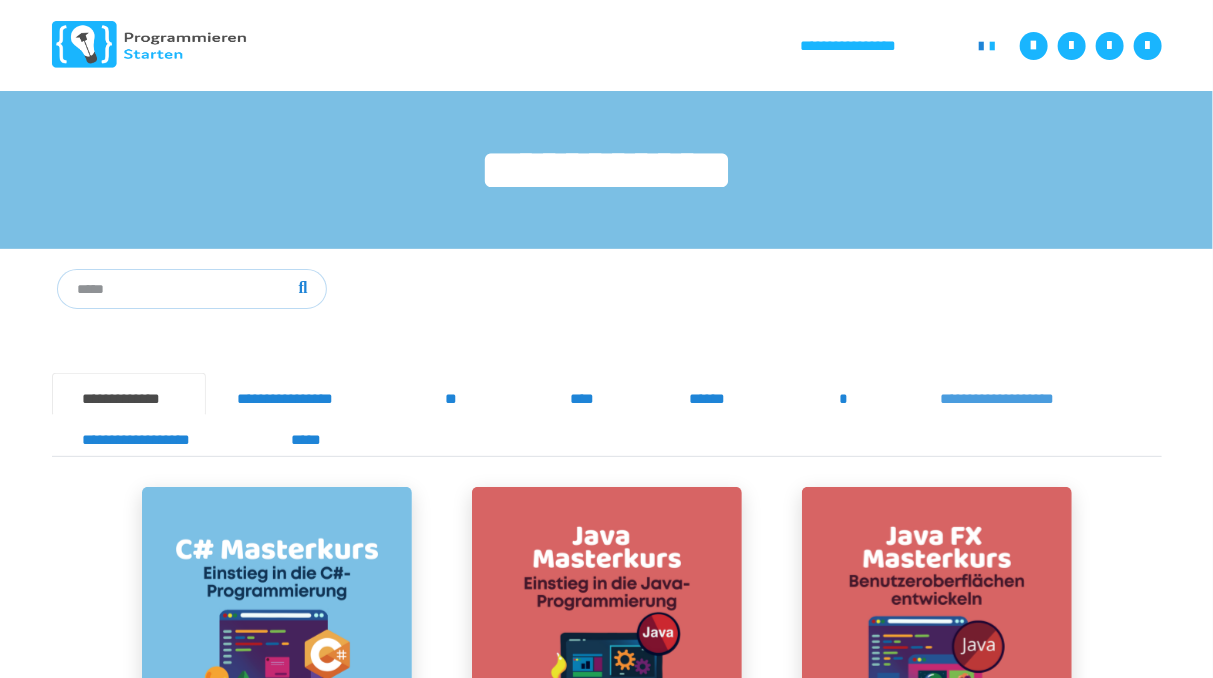 click on "**********" at bounding box center (1012, 394) 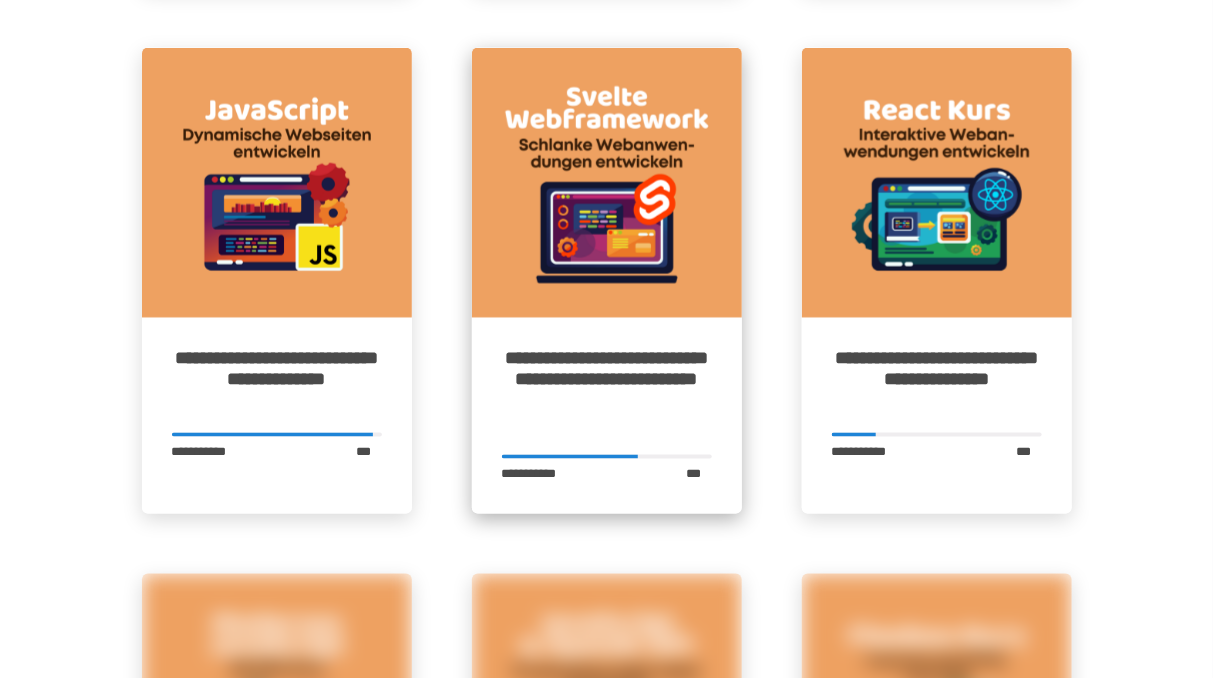 scroll, scrollTop: 1040, scrollLeft: 0, axis: vertical 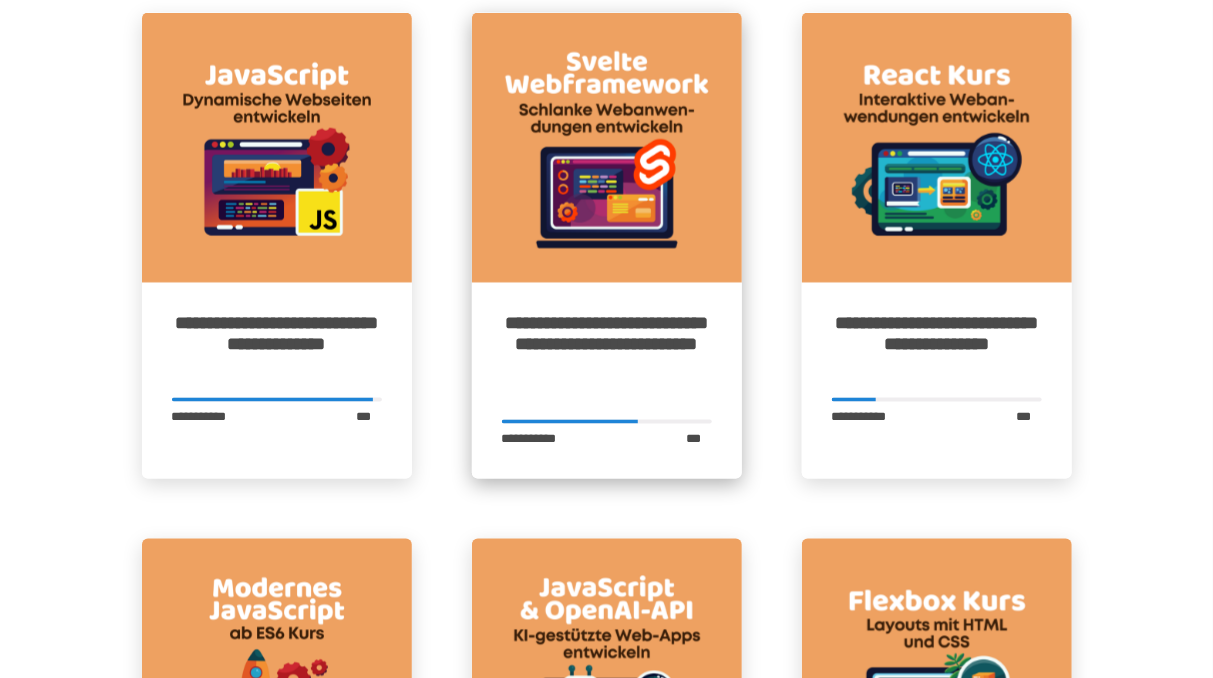 click on "**********" at bounding box center (607, 356) 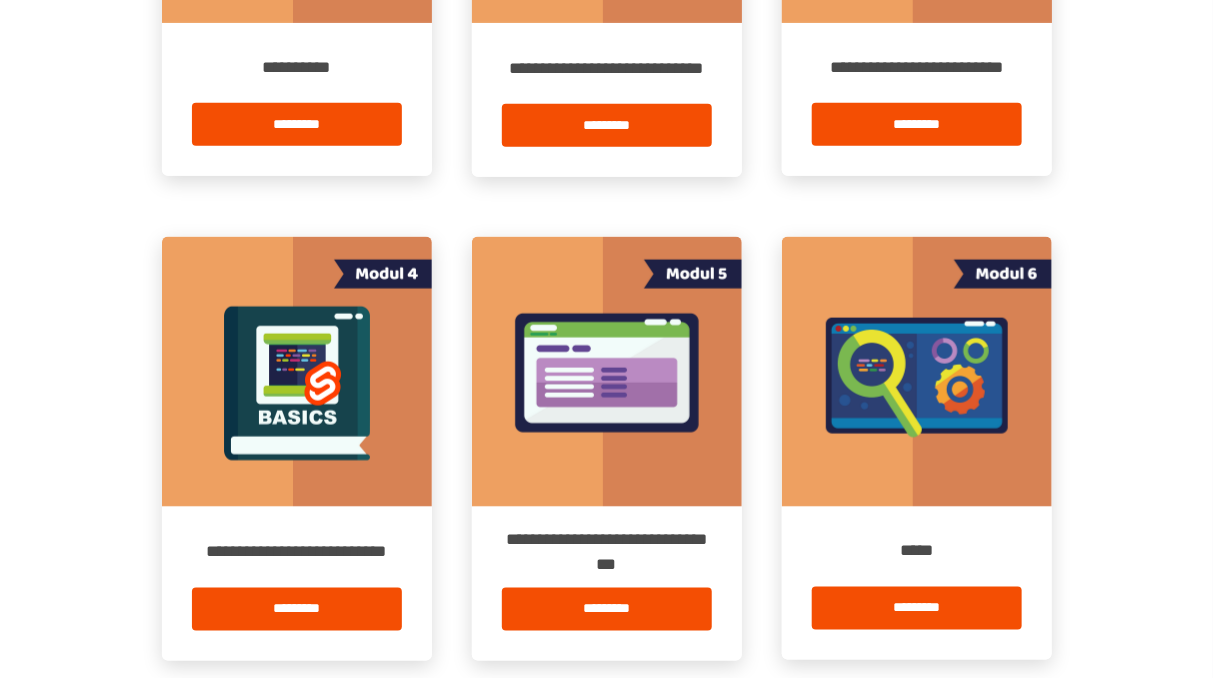 scroll, scrollTop: 868, scrollLeft: 0, axis: vertical 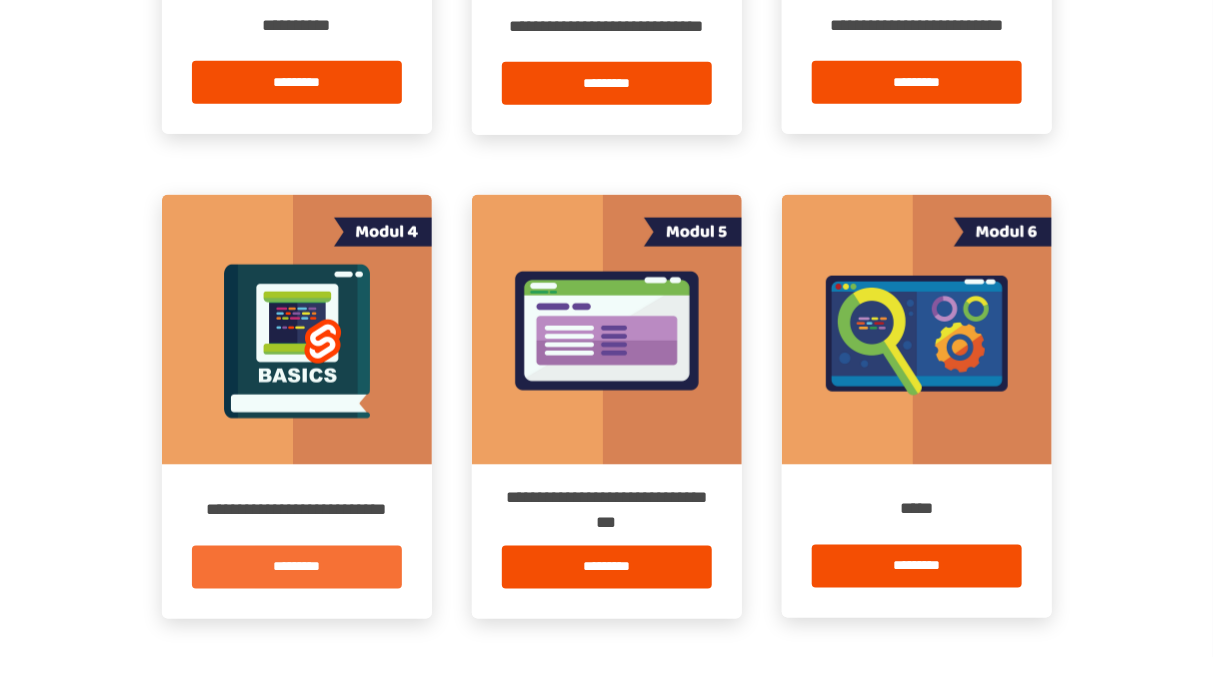 click on "*********" at bounding box center (297, 567) 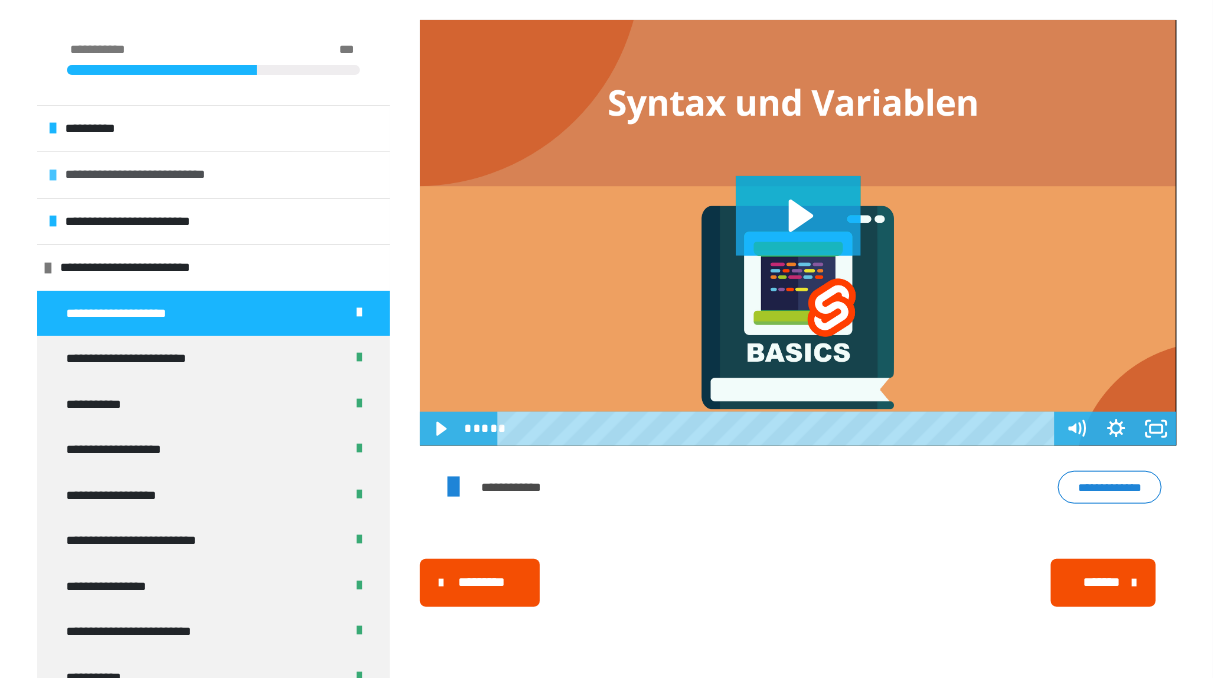 scroll, scrollTop: 400, scrollLeft: 0, axis: vertical 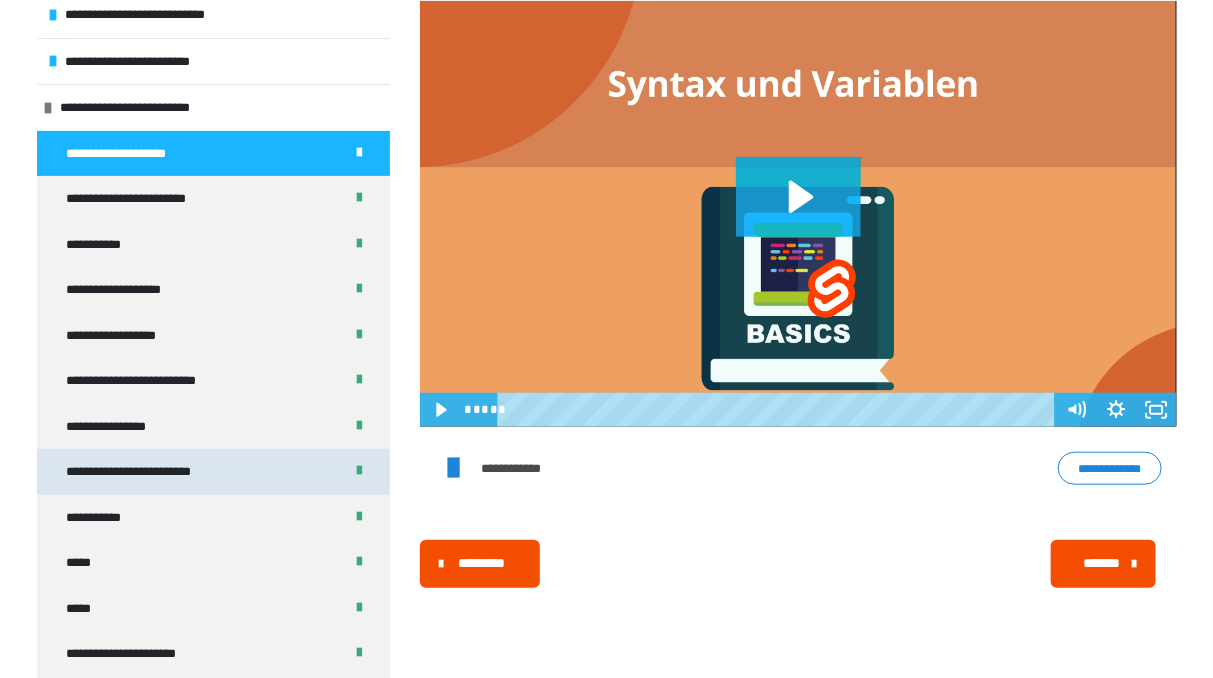 click on "**********" at bounding box center (149, 472) 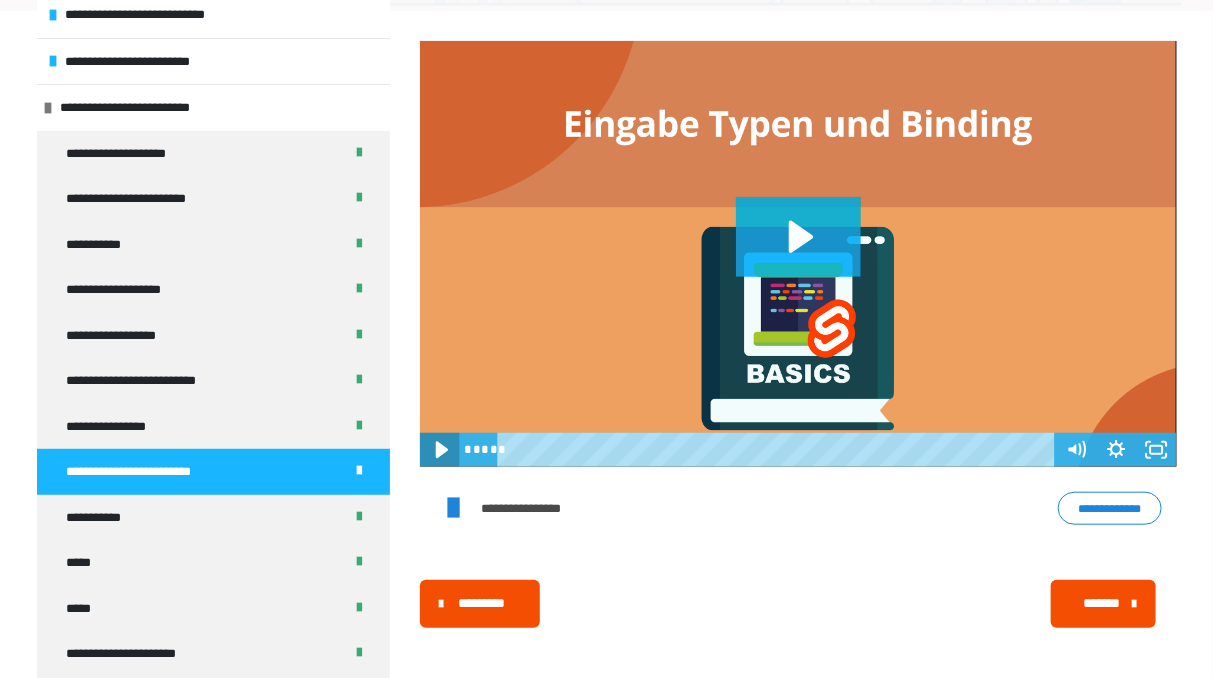 click 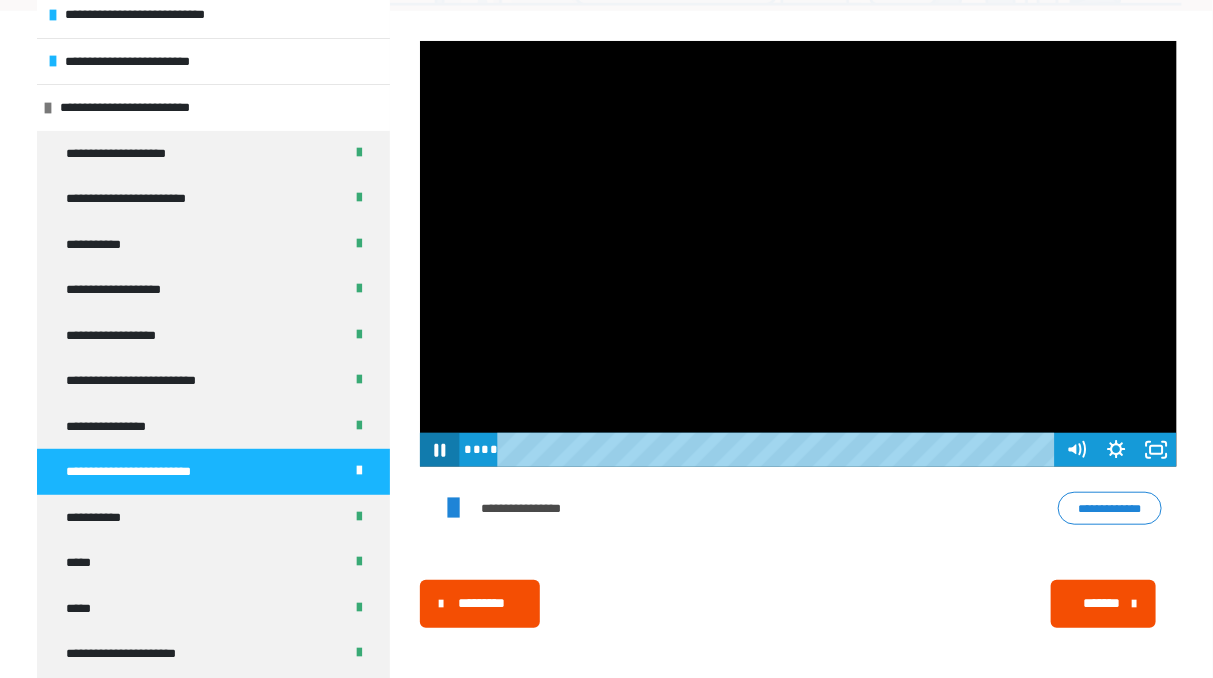 click 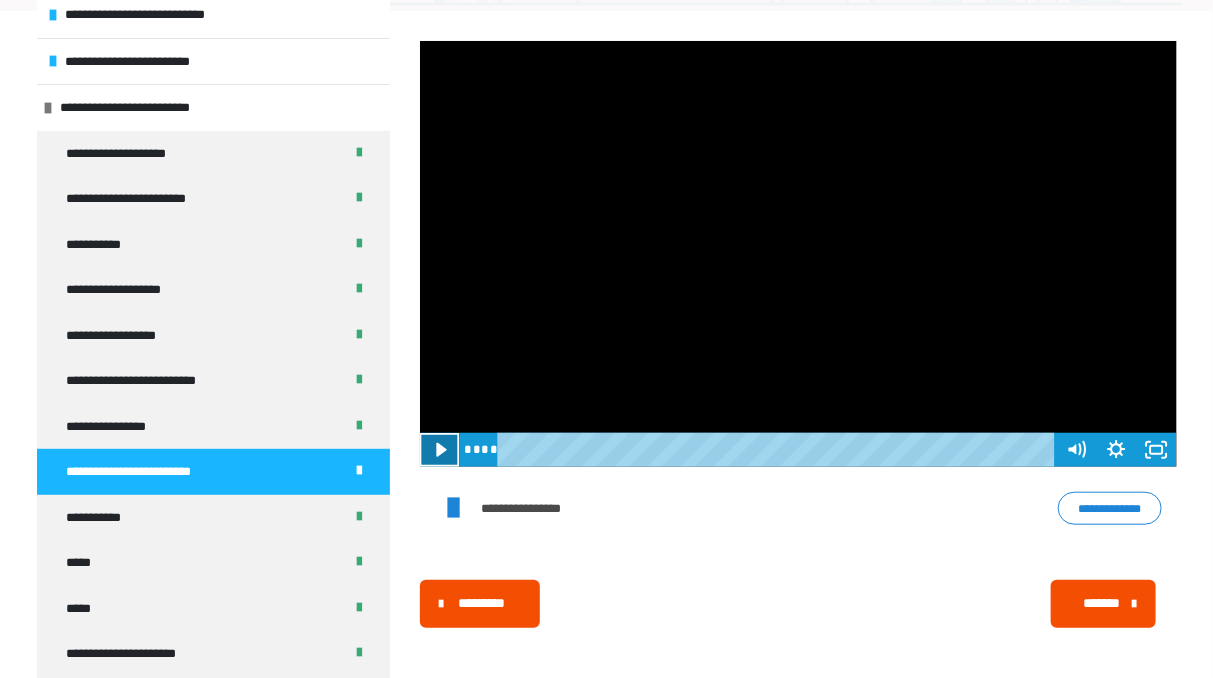 click 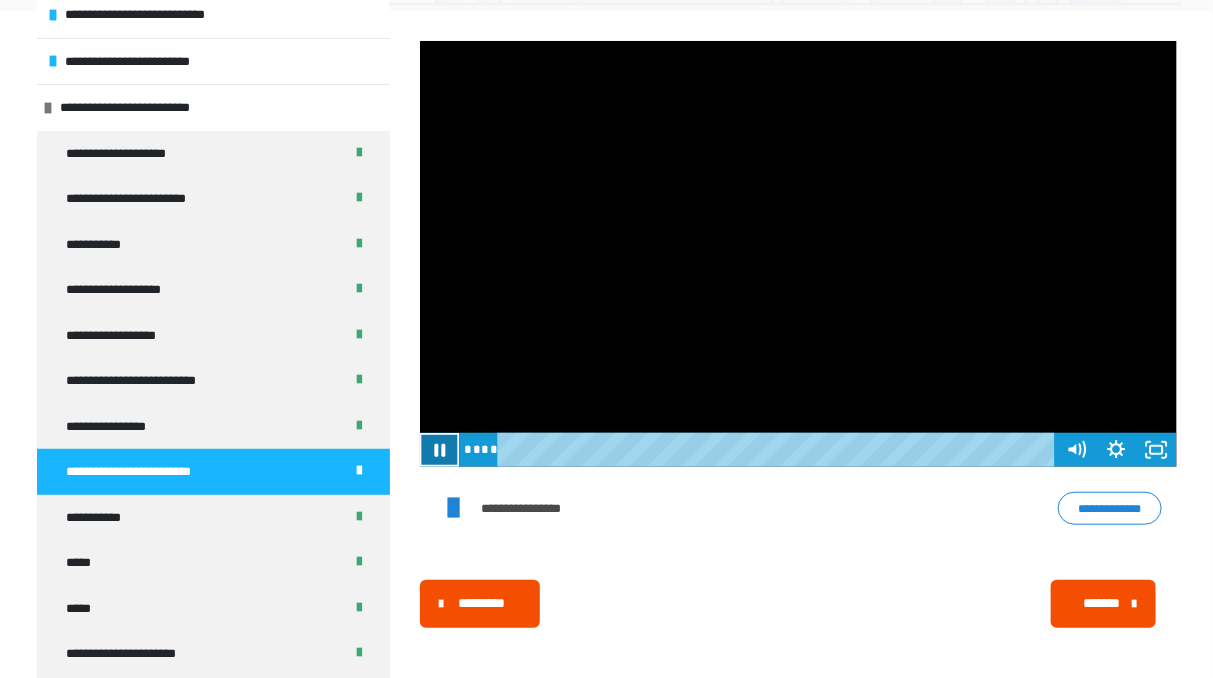 click 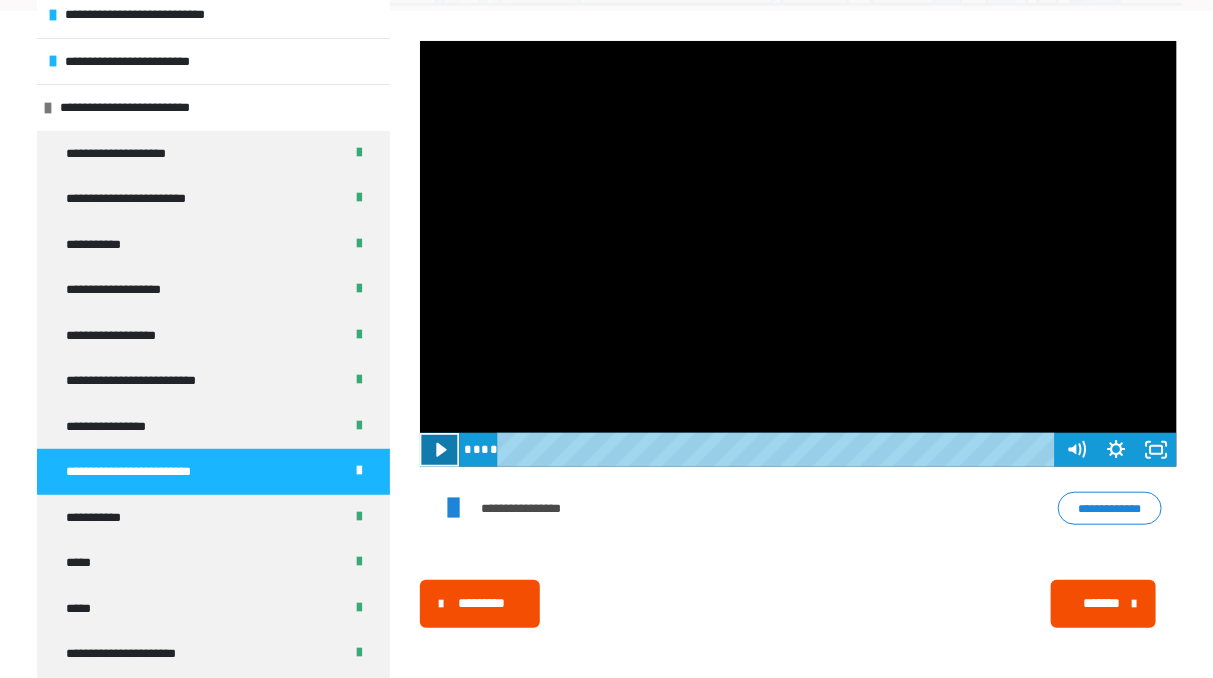 click 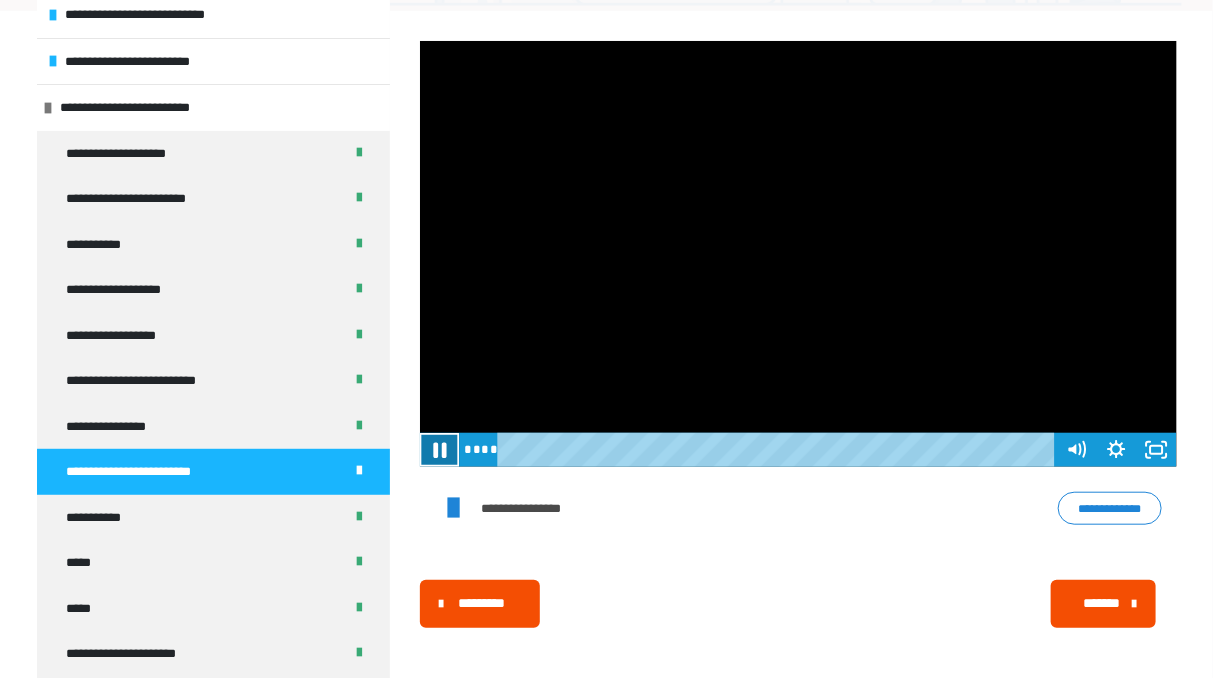 click 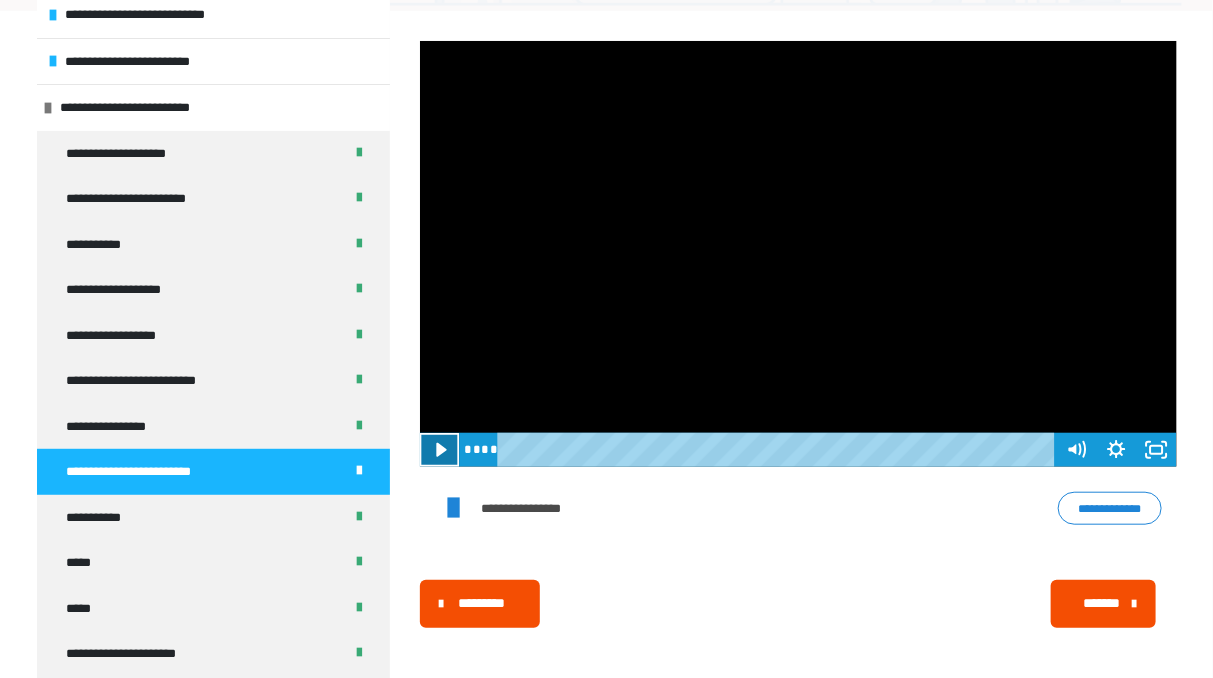 click 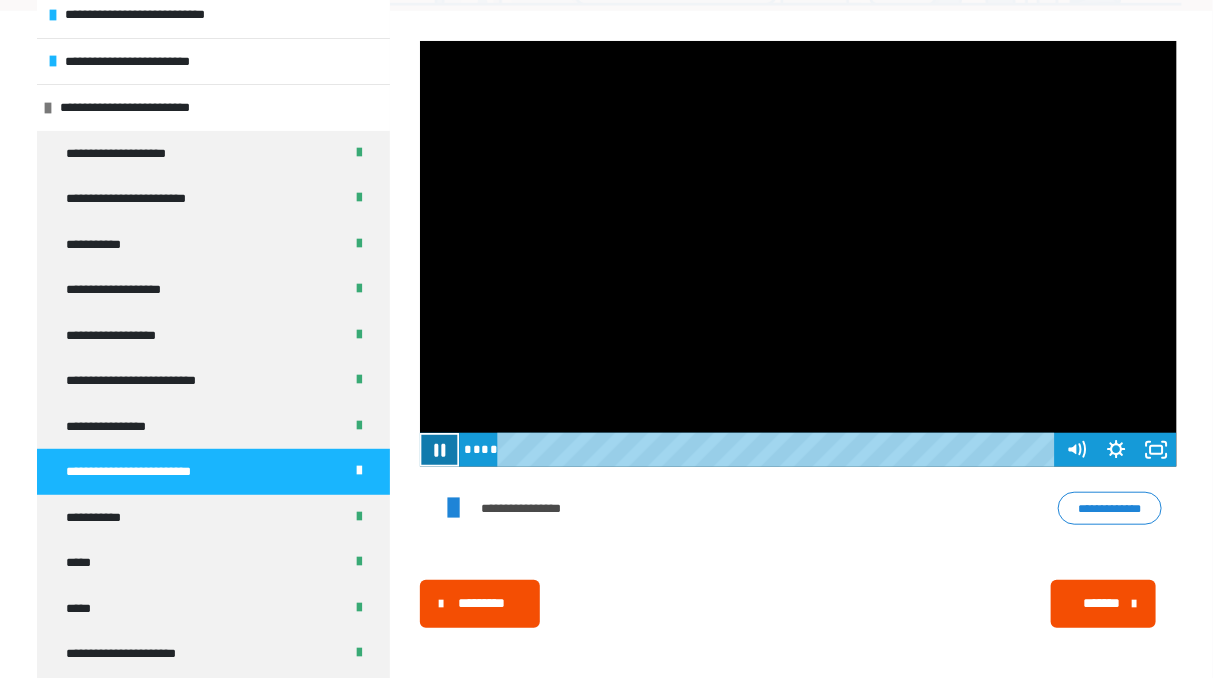 click 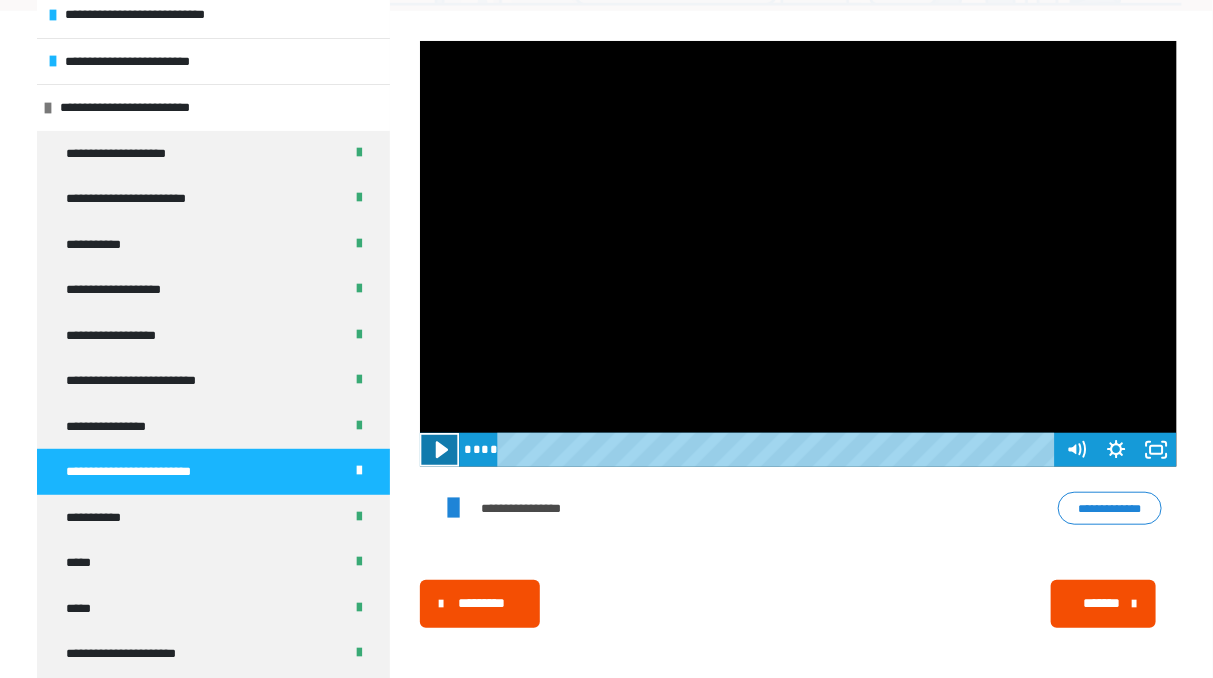 click 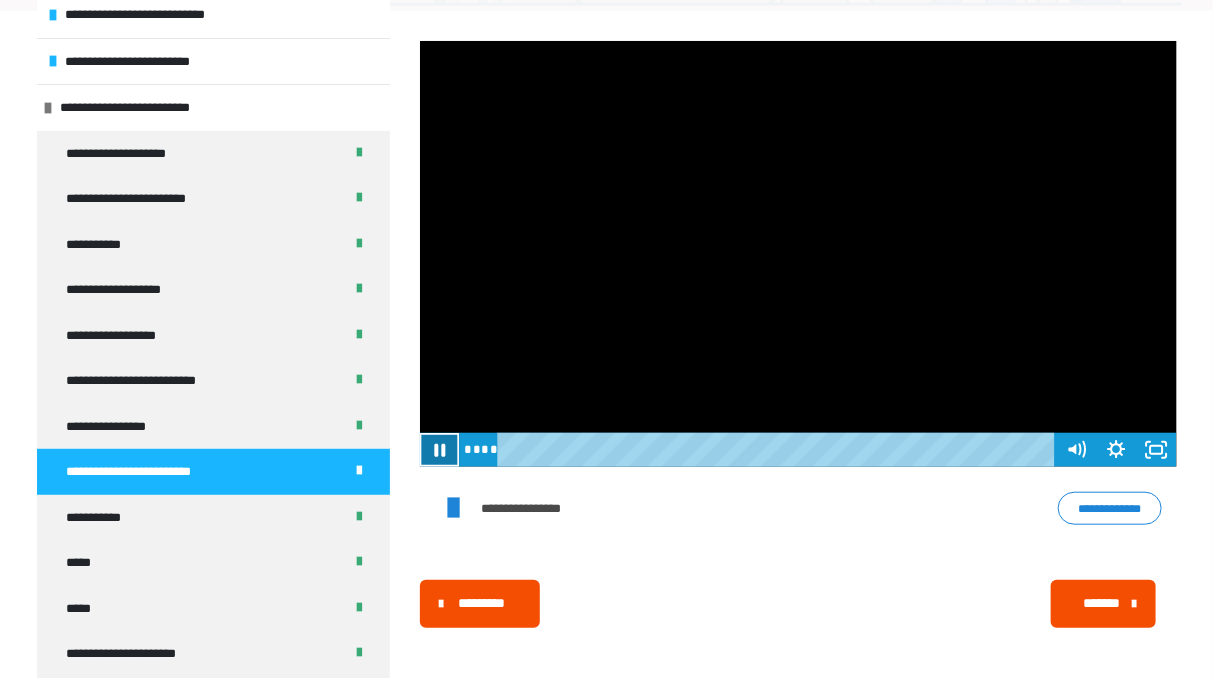 click 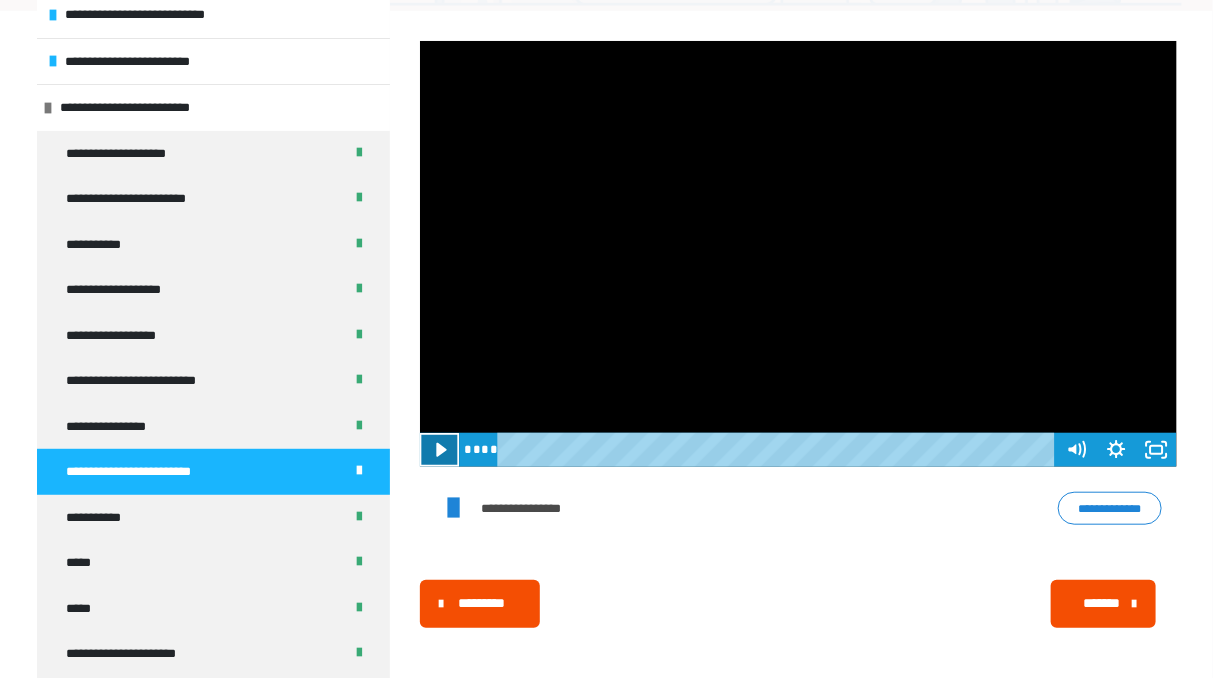 click 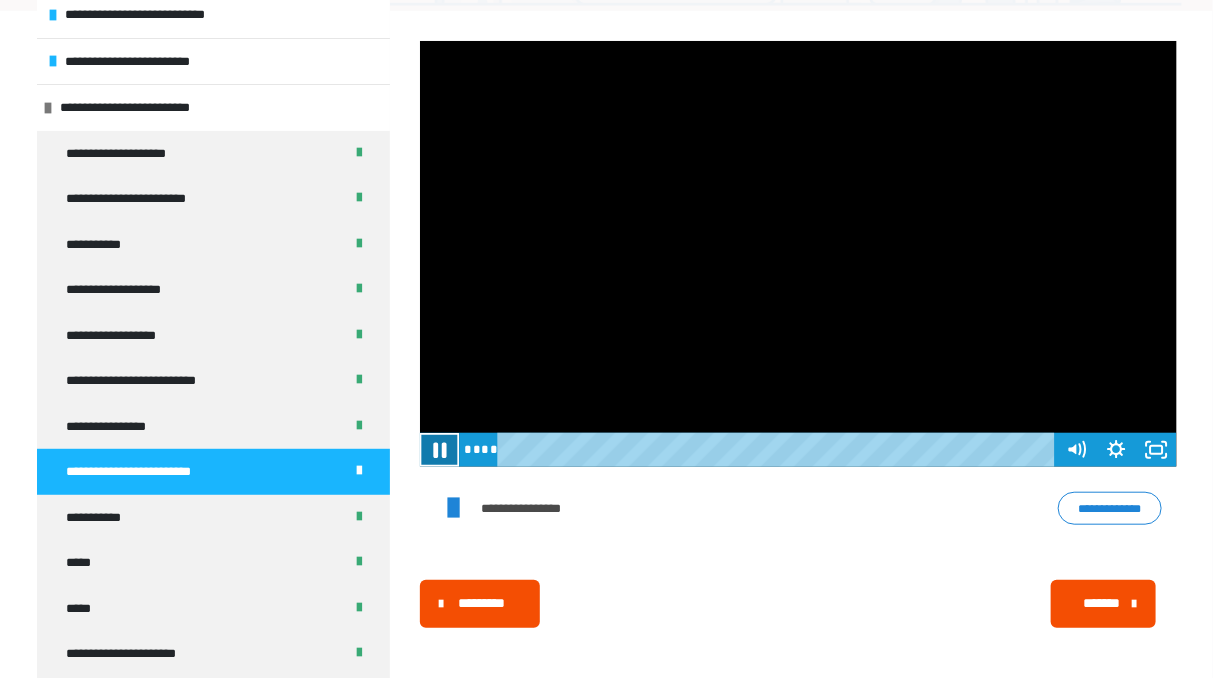 click 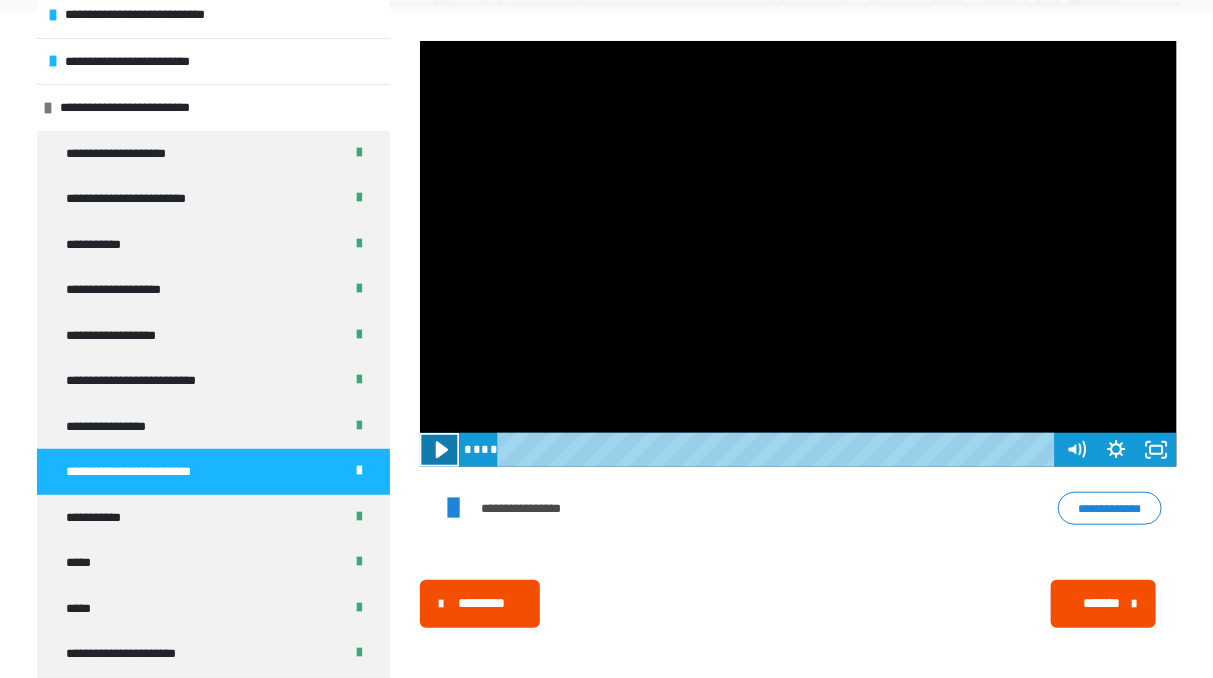 click 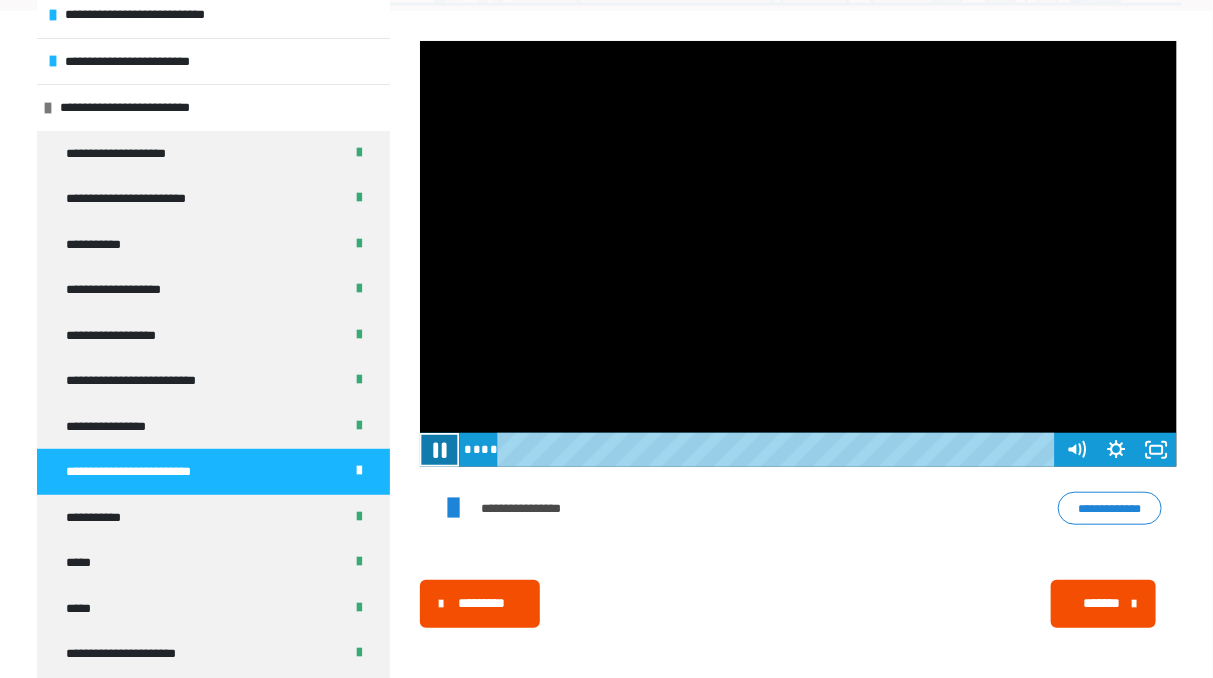 click 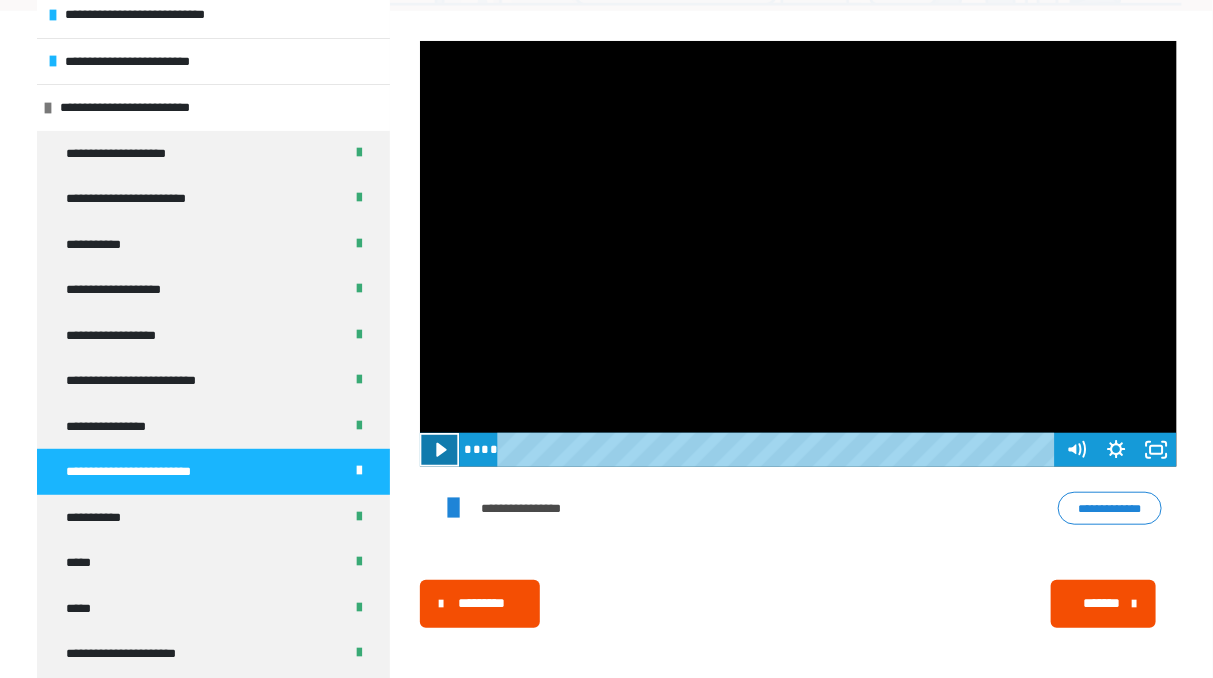 click 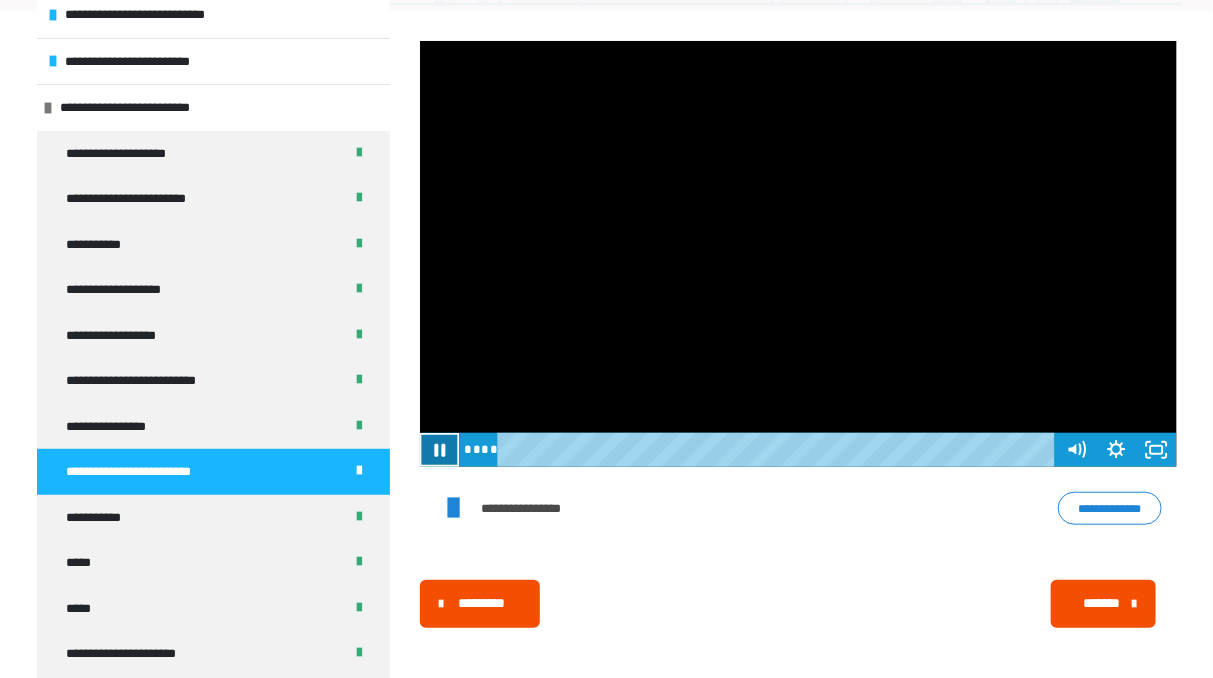 click 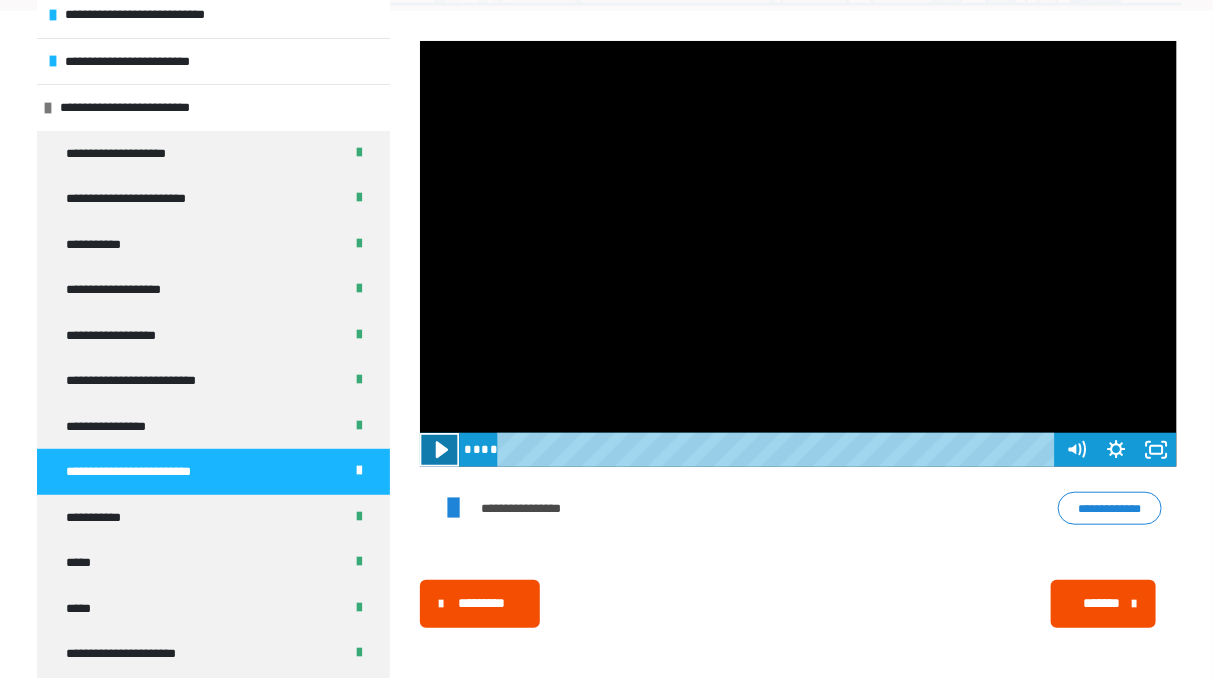 click 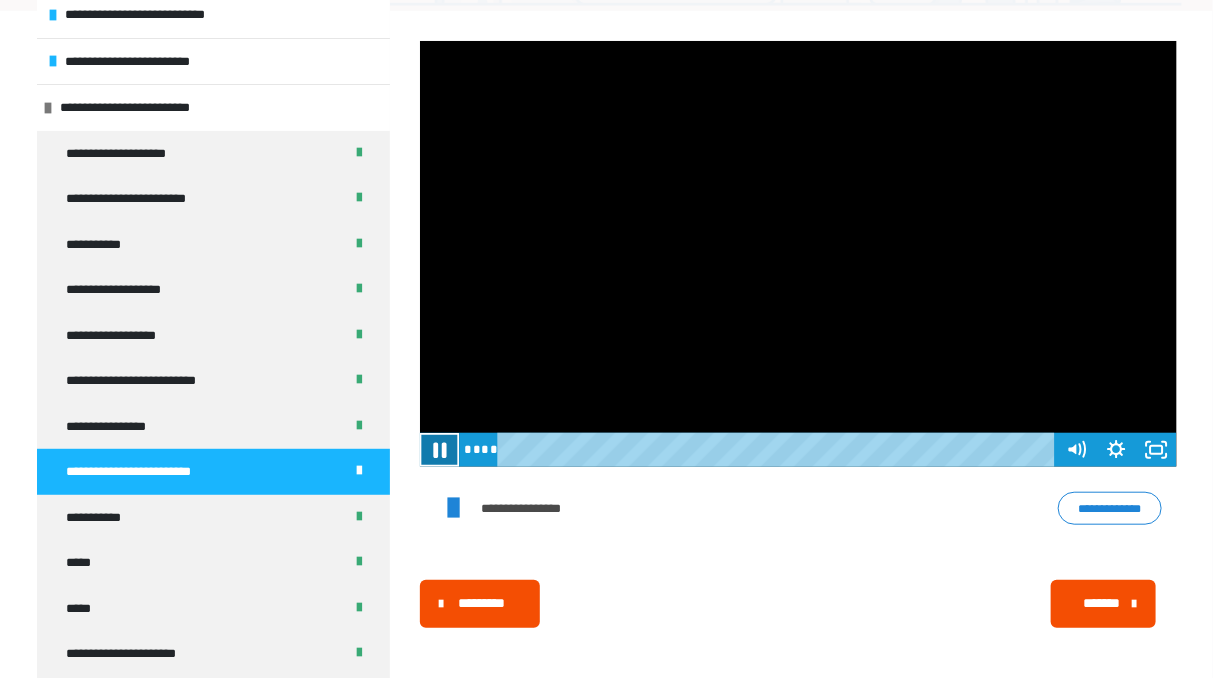 click 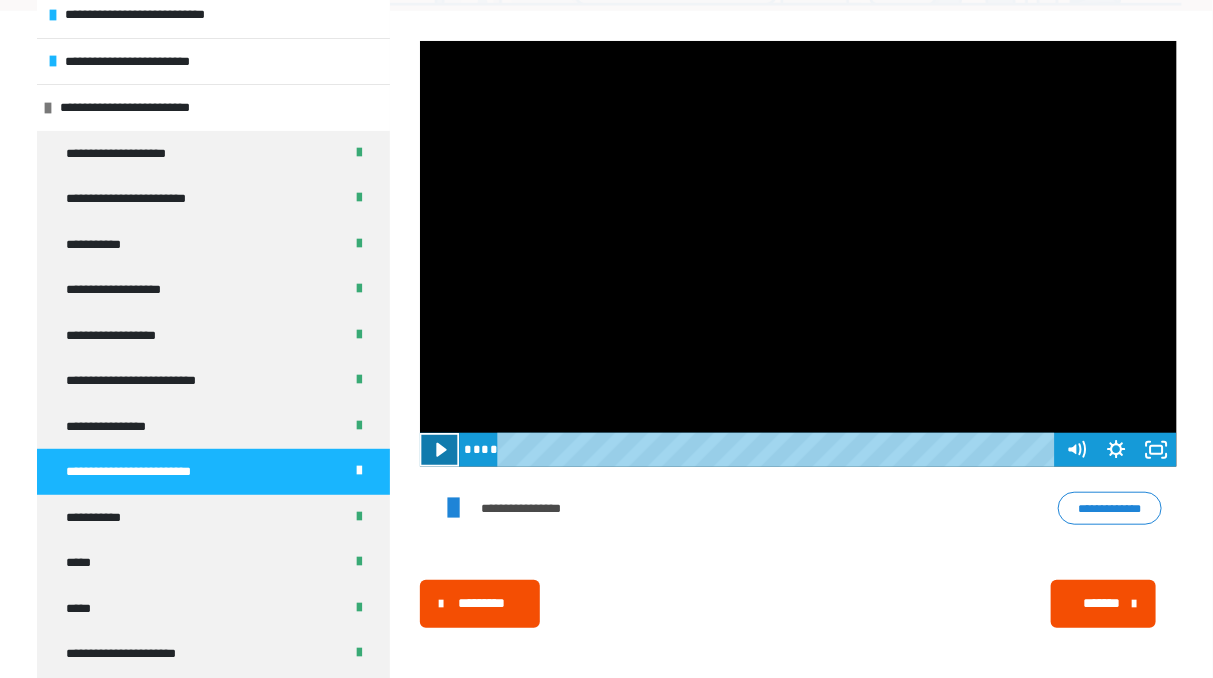 click 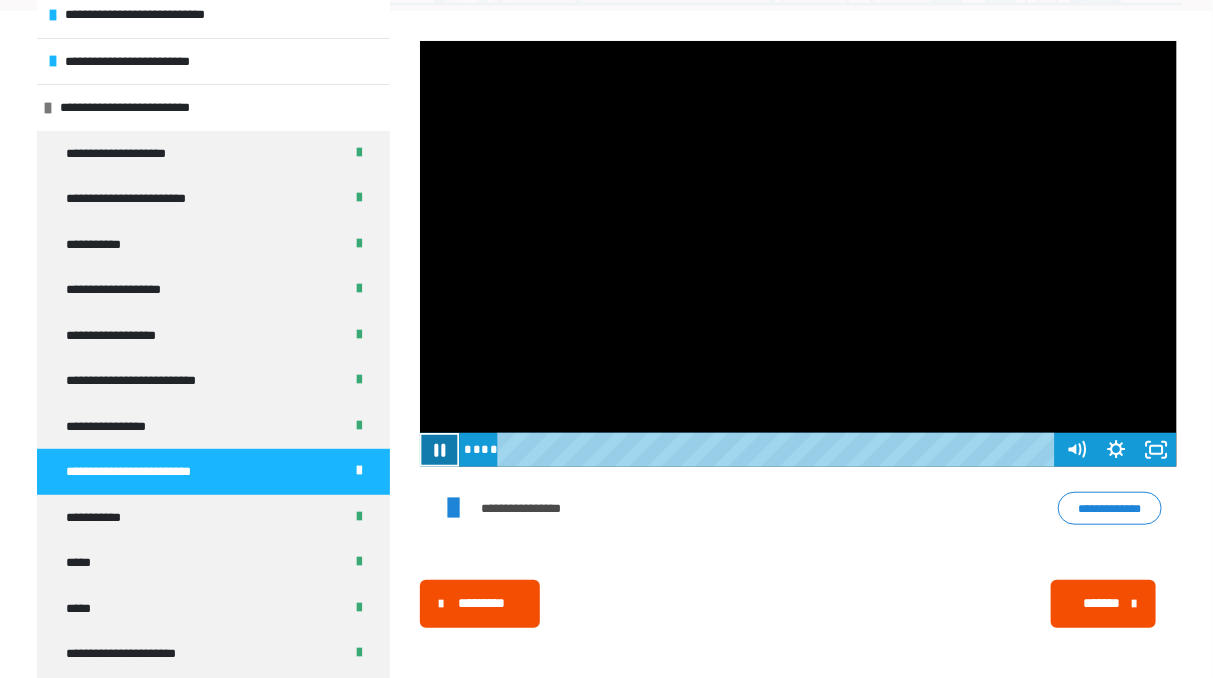 click 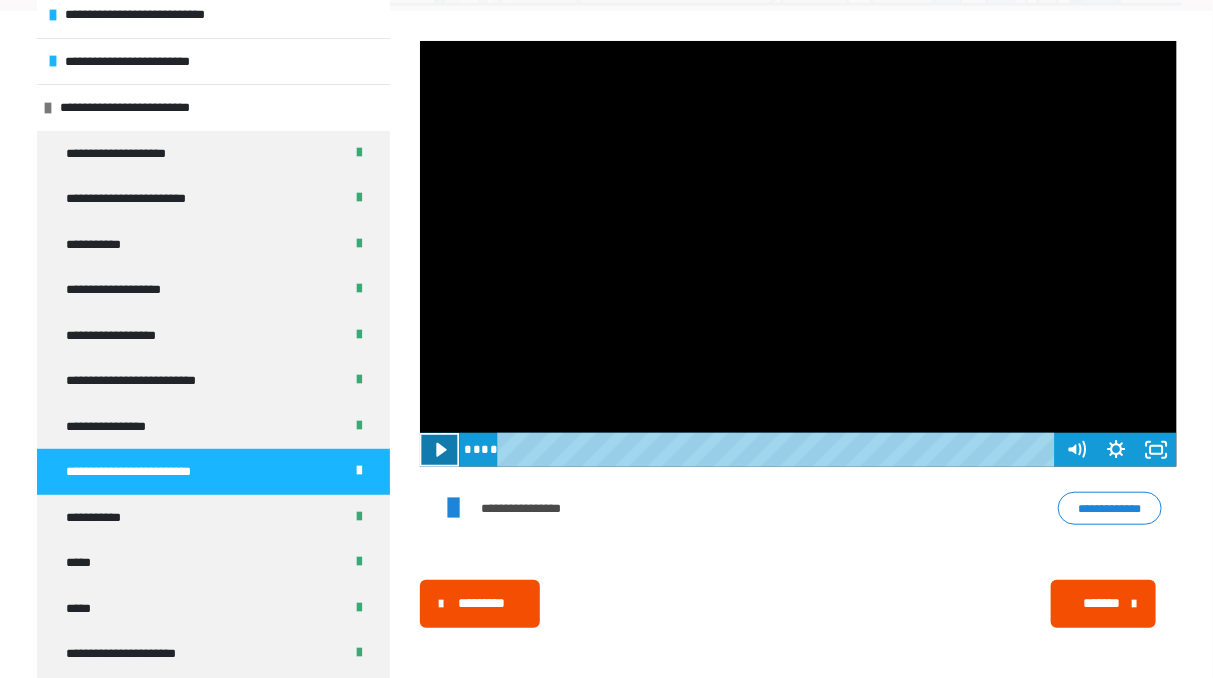 click 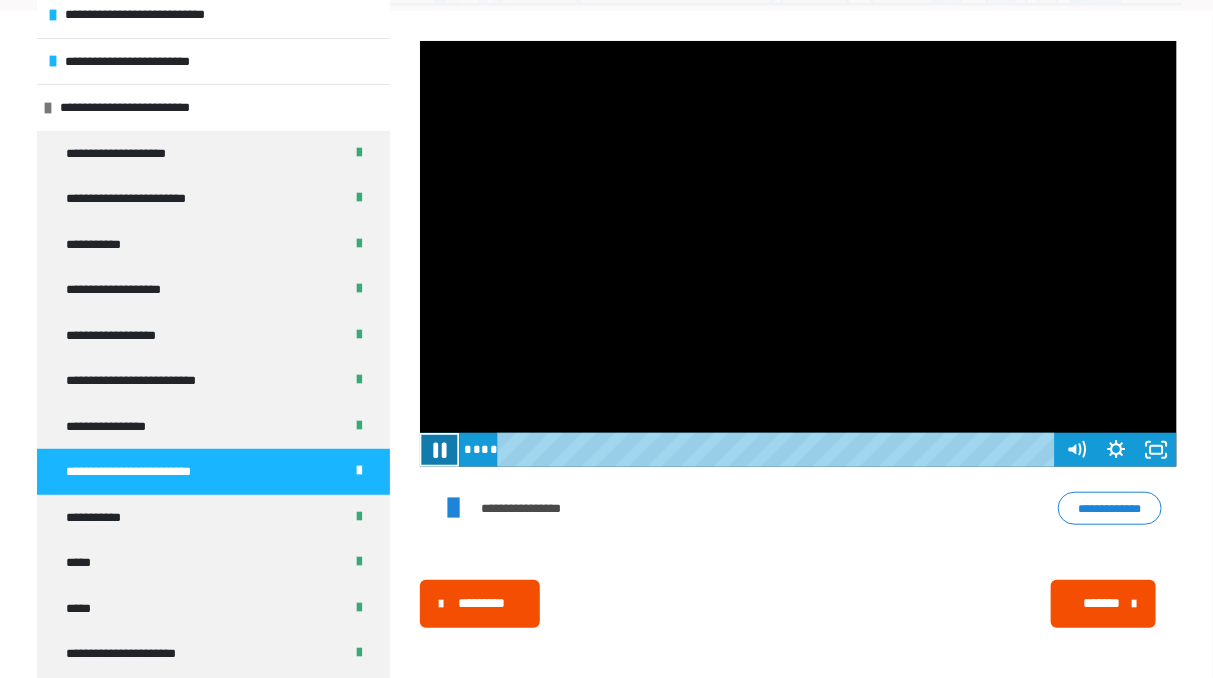 click 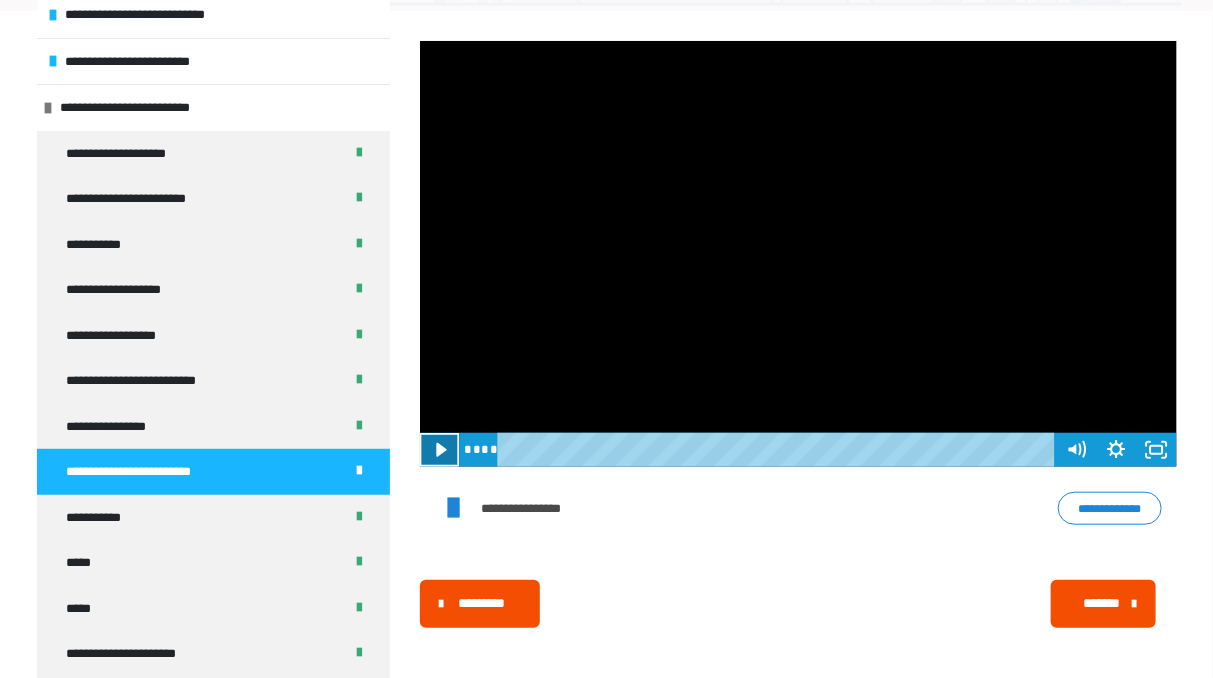click 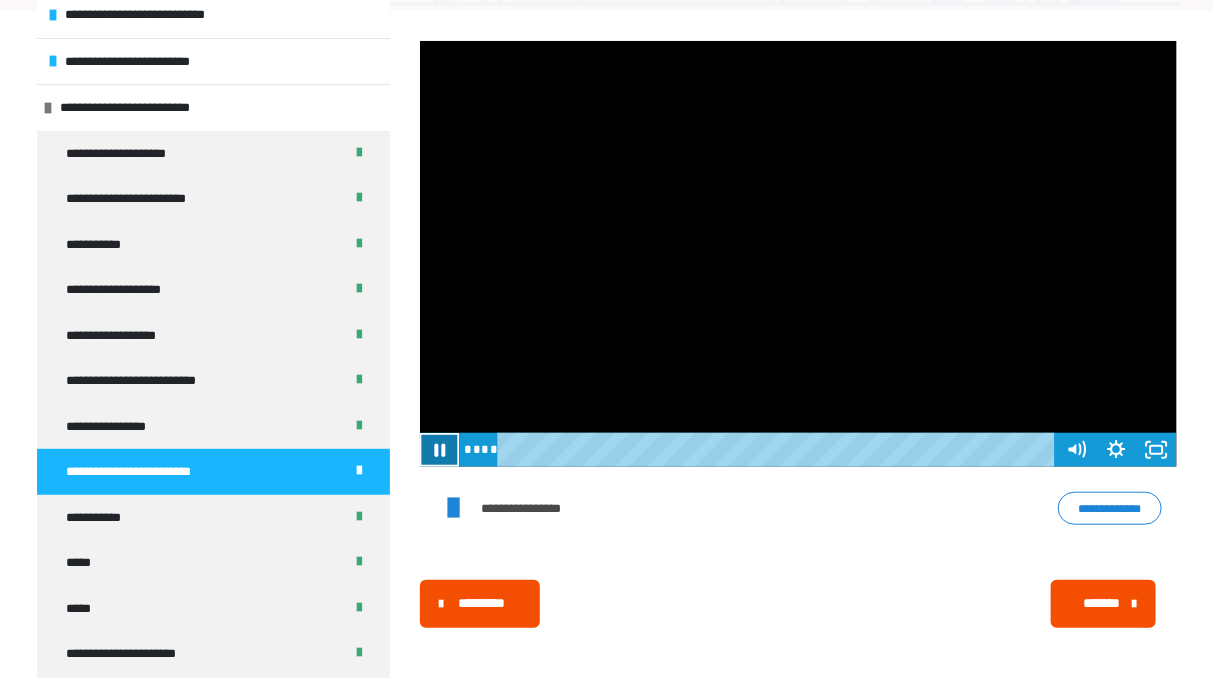 click 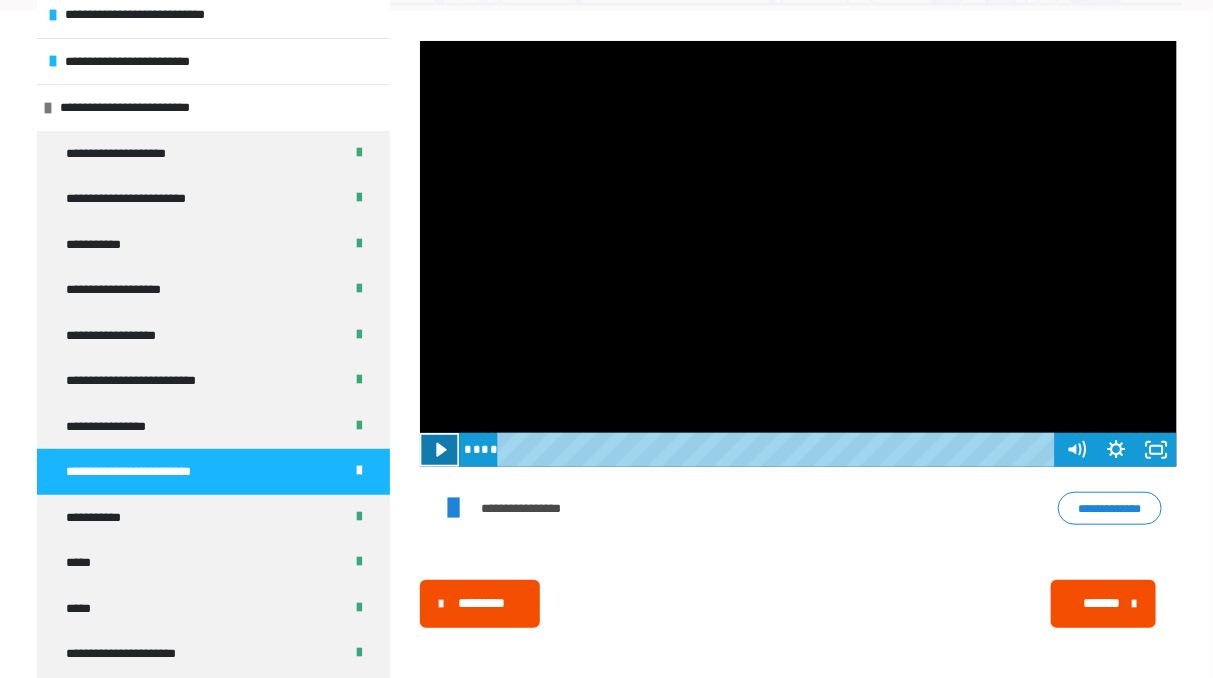 click 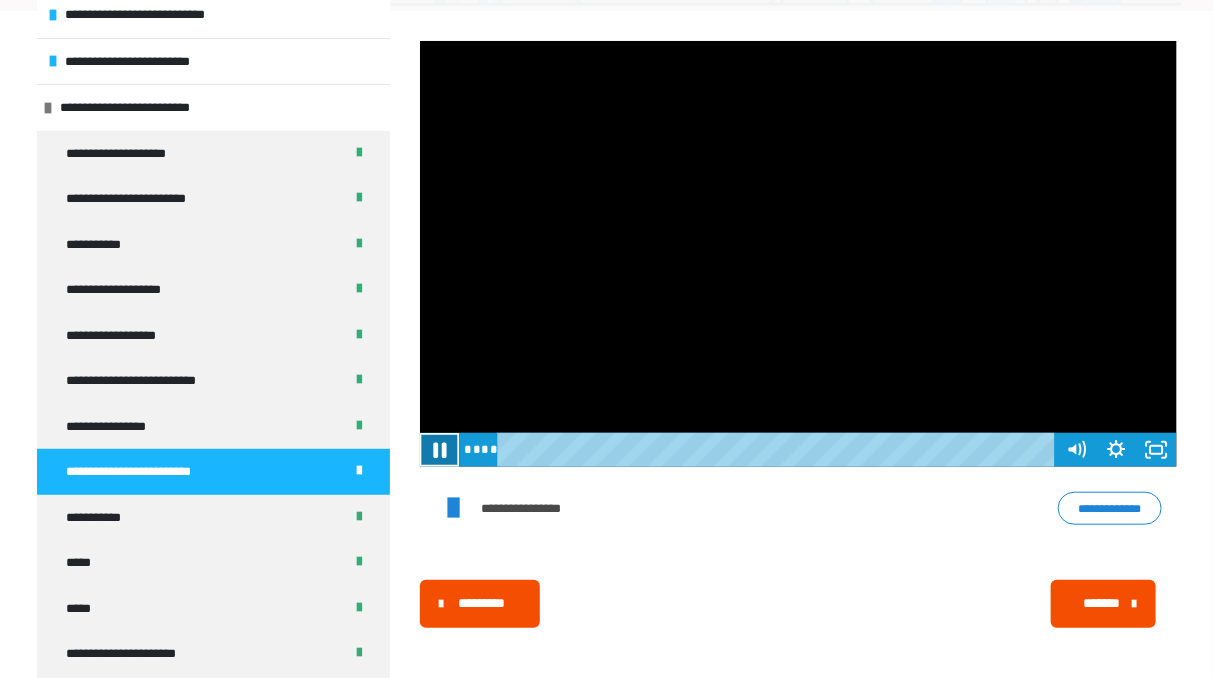 click 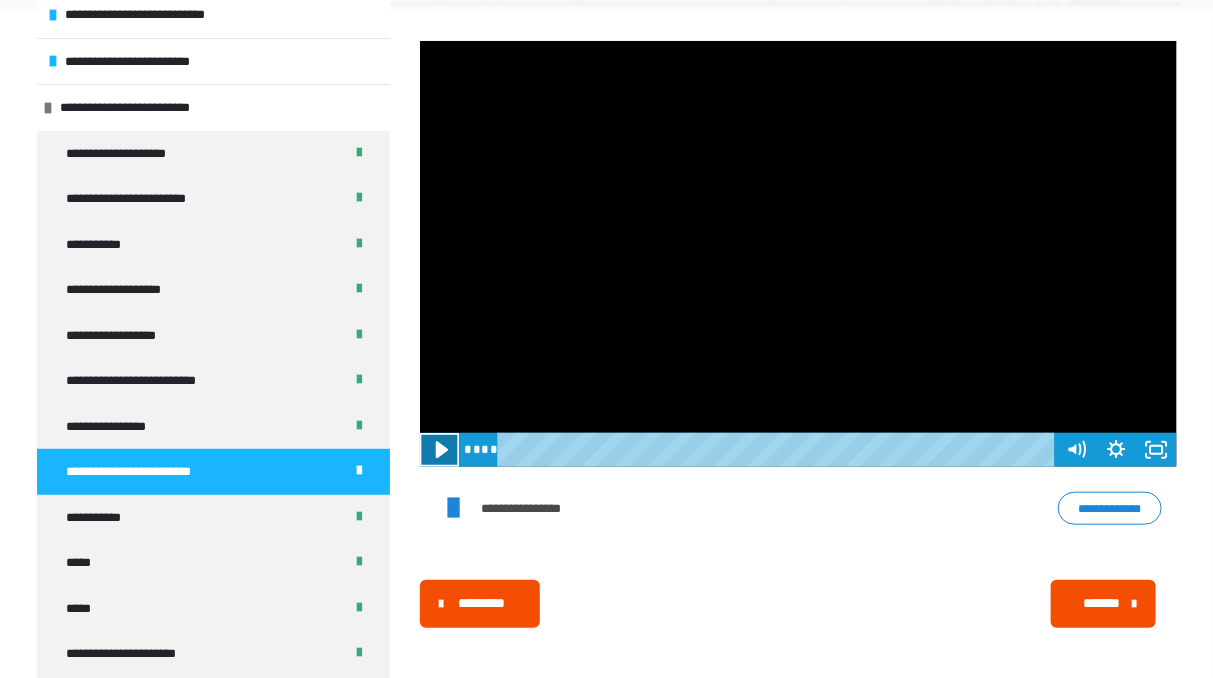 click 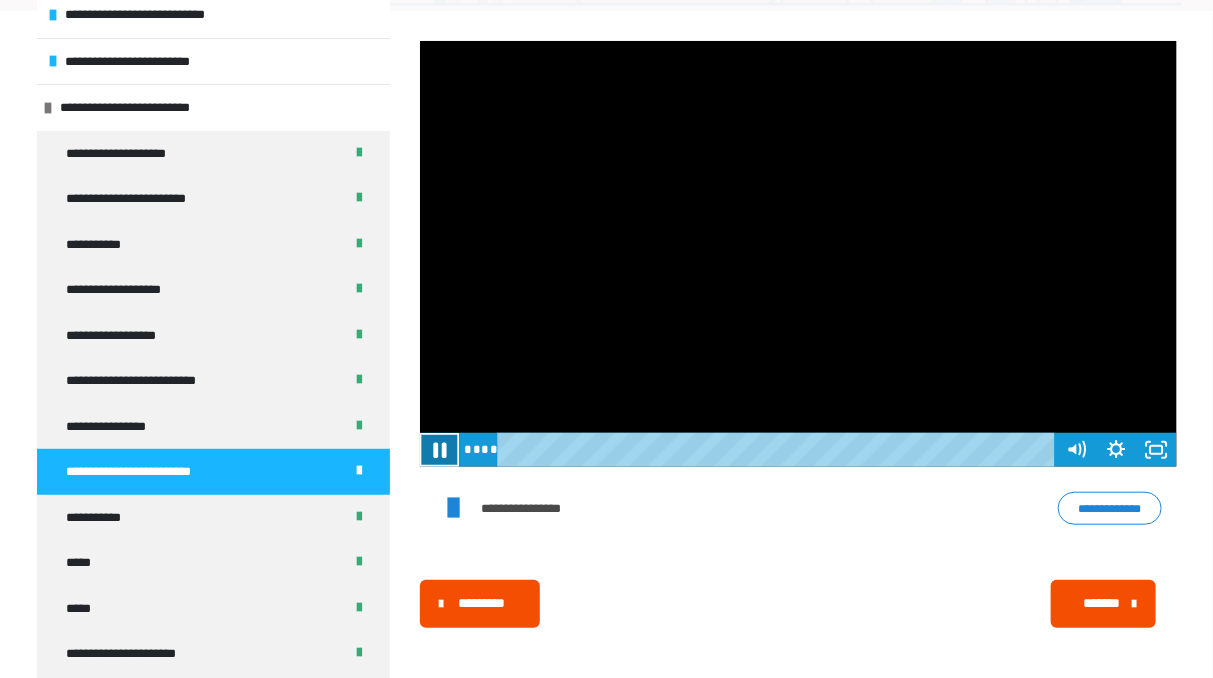 click 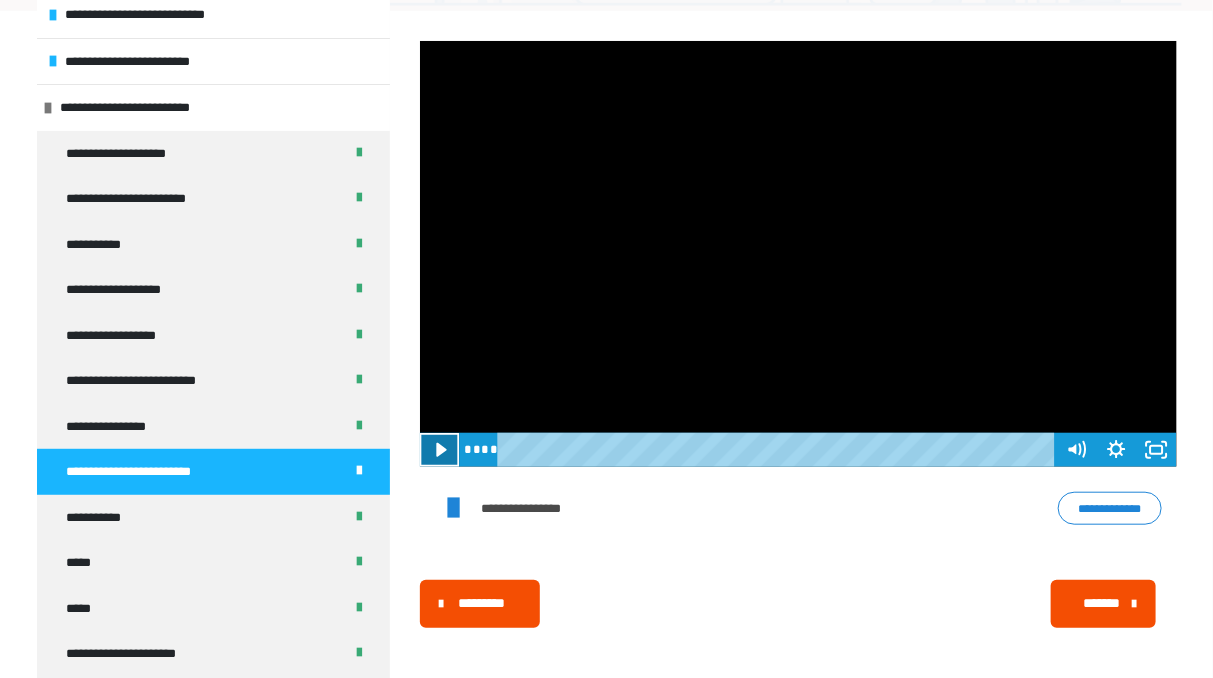 click 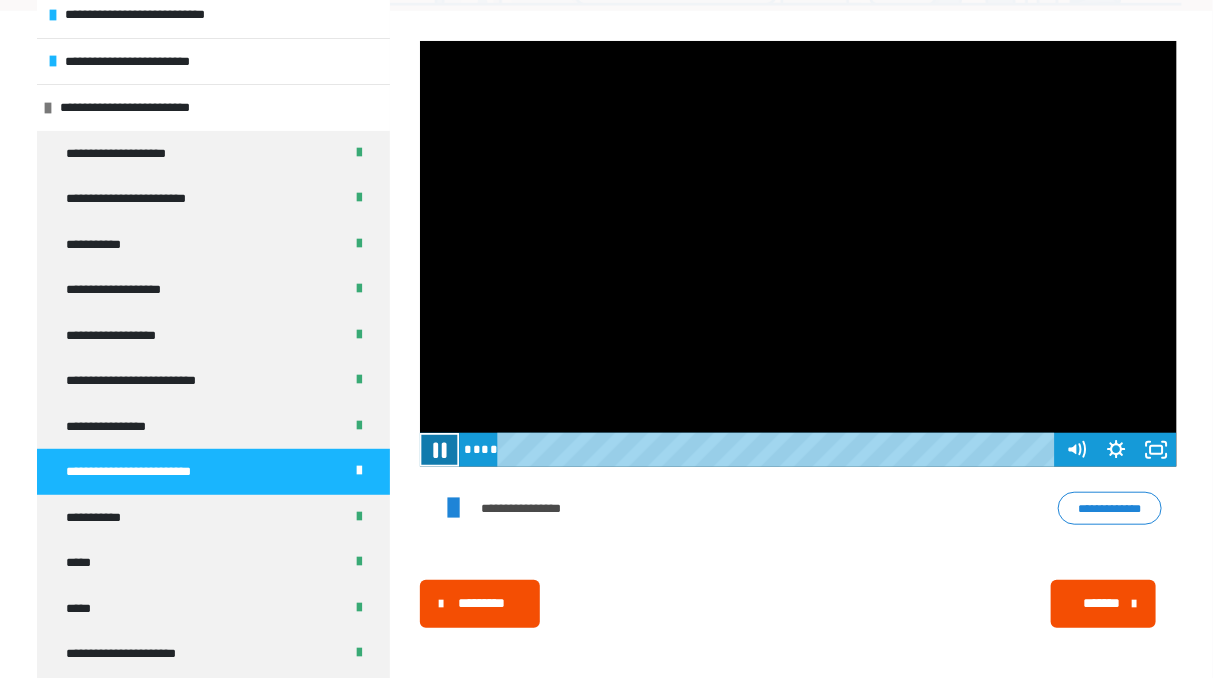 click 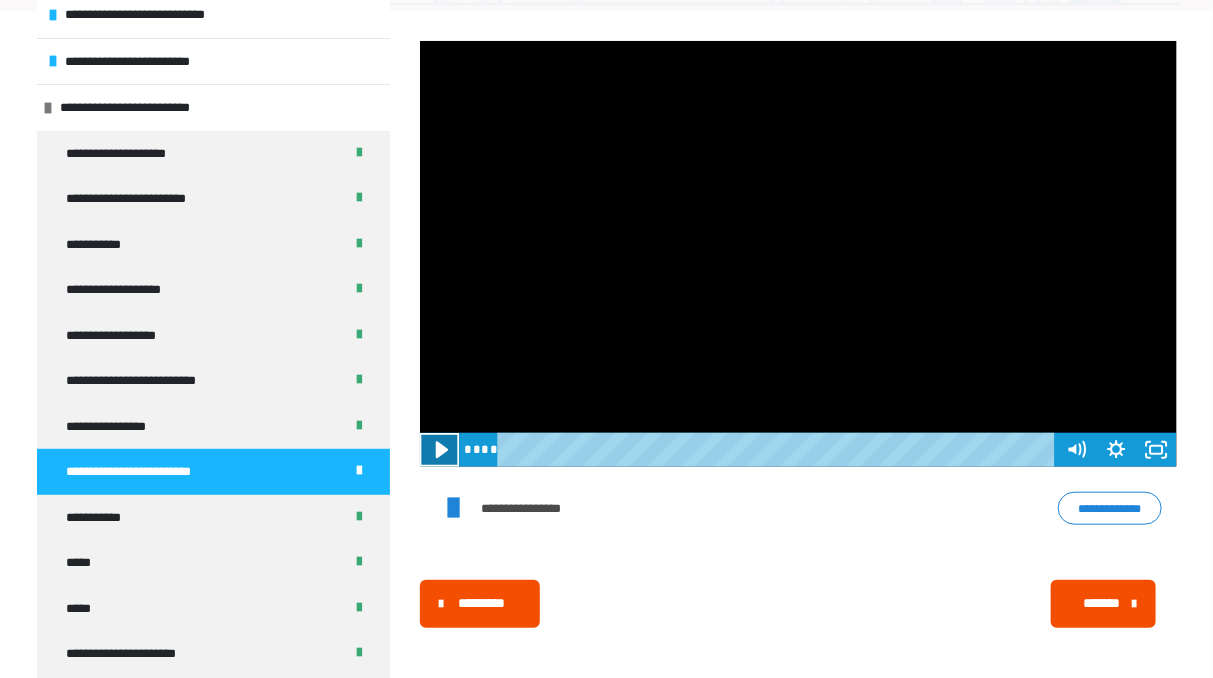 click 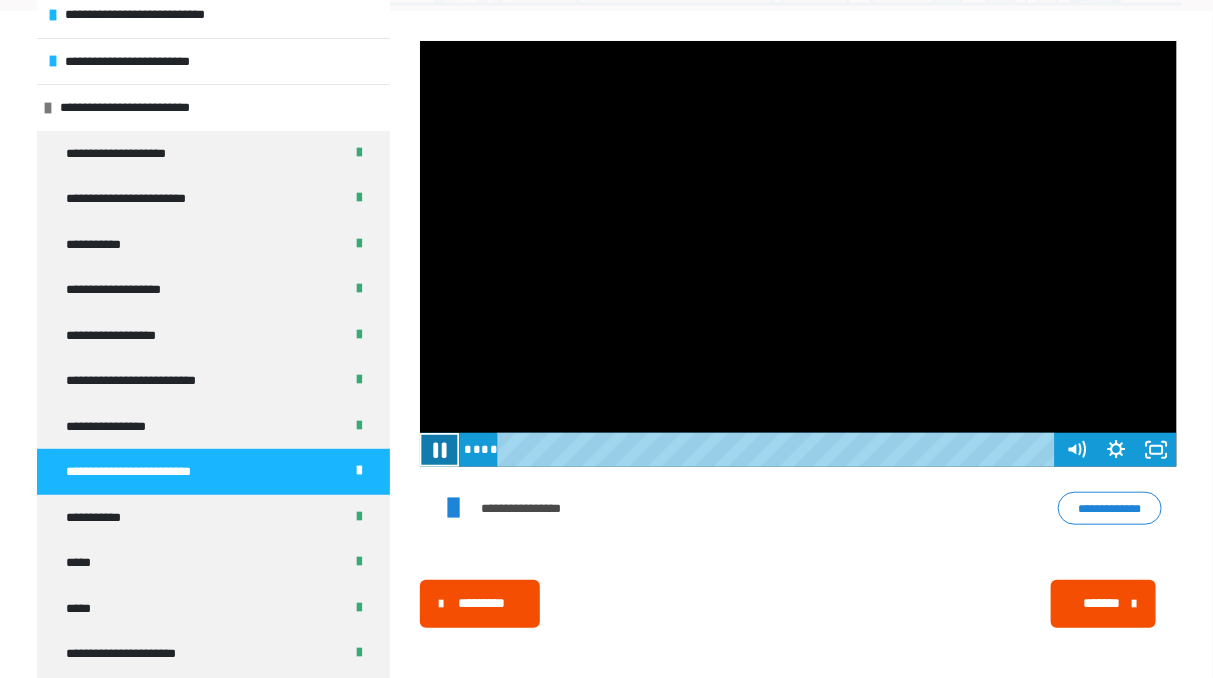 click 